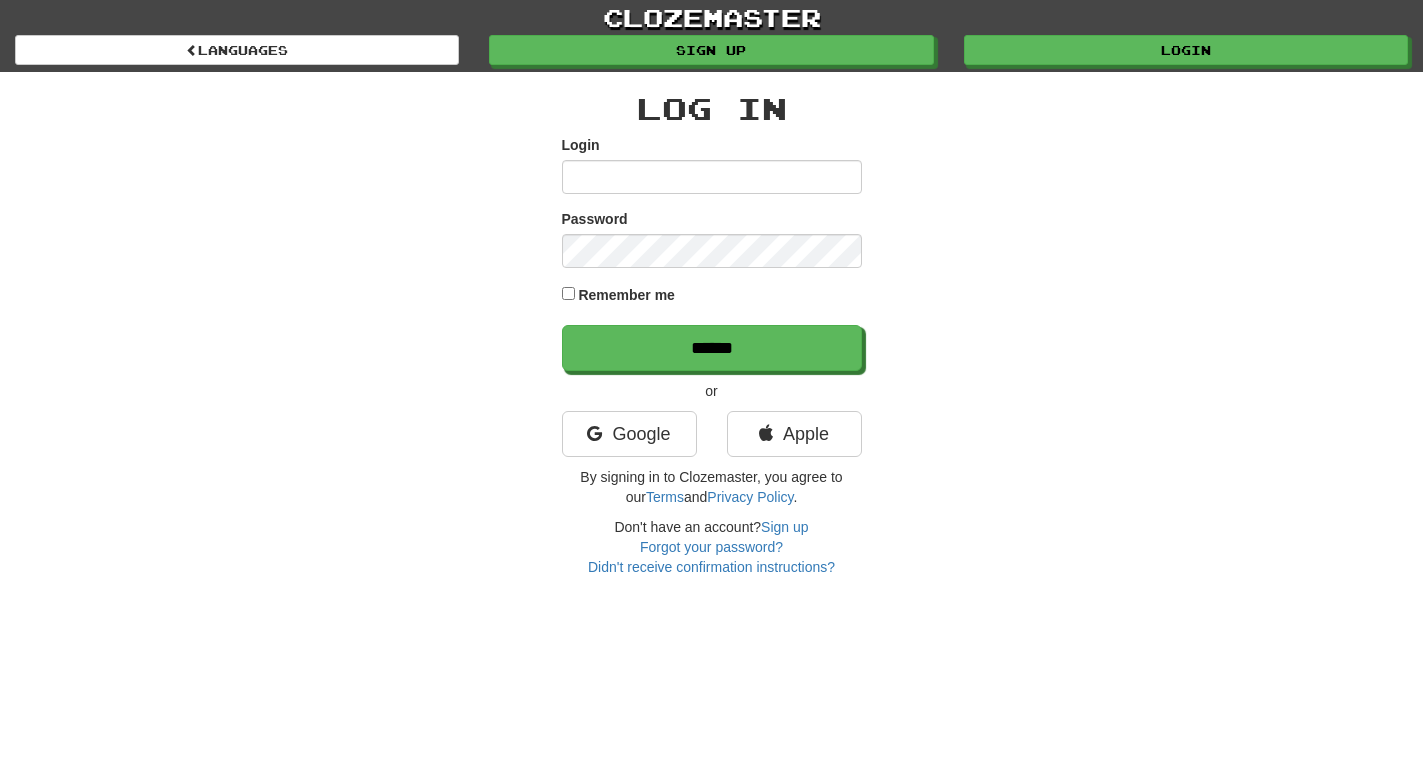 scroll, scrollTop: 0, scrollLeft: 0, axis: both 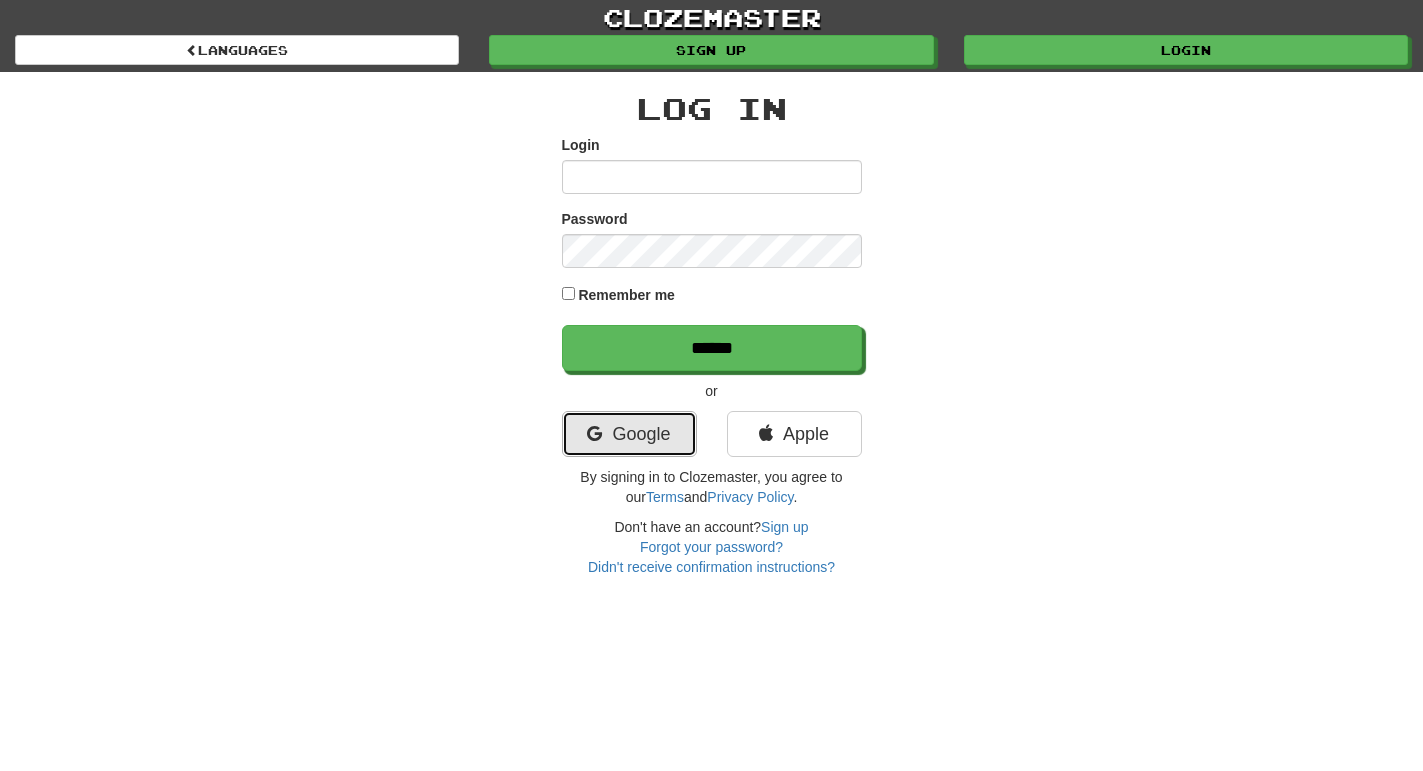 click on "Google" at bounding box center (629, 434) 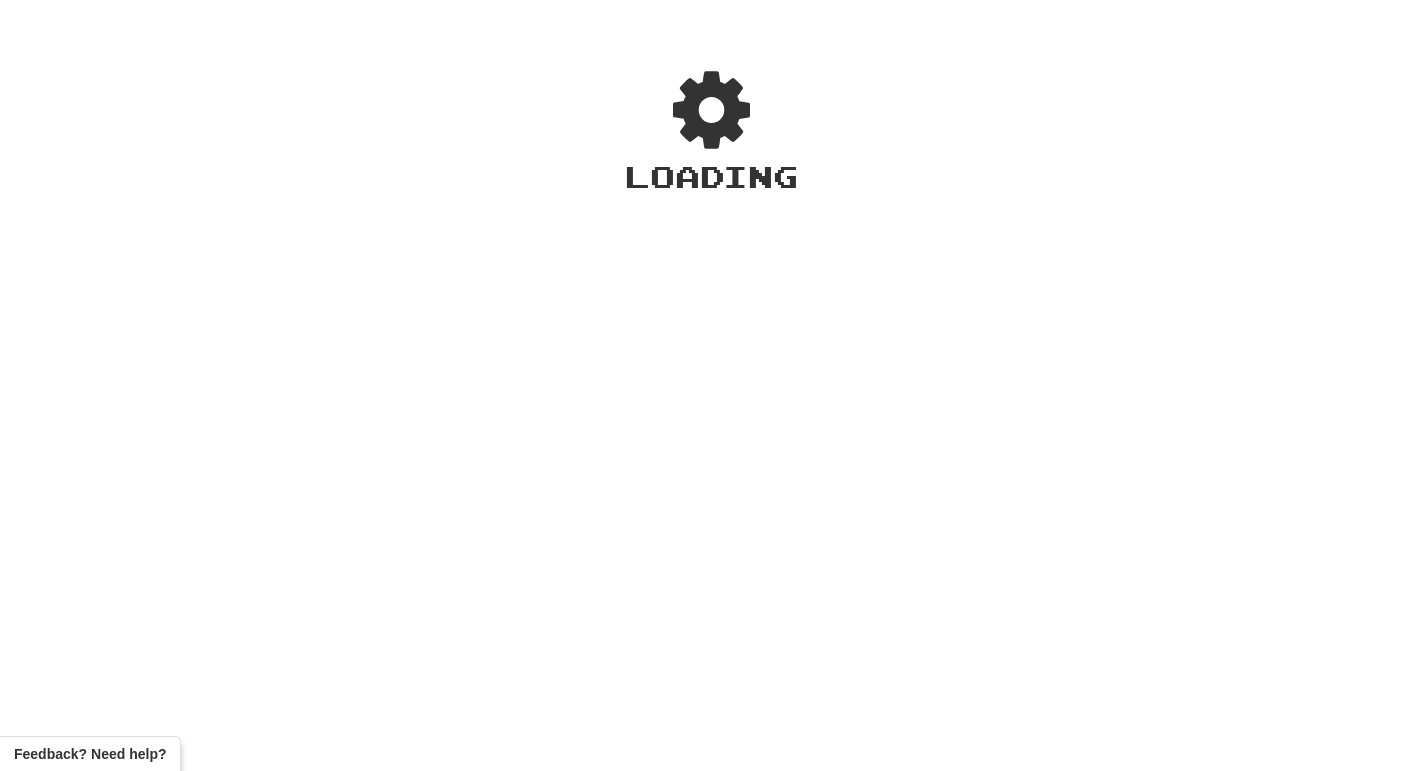 scroll, scrollTop: 0, scrollLeft: 0, axis: both 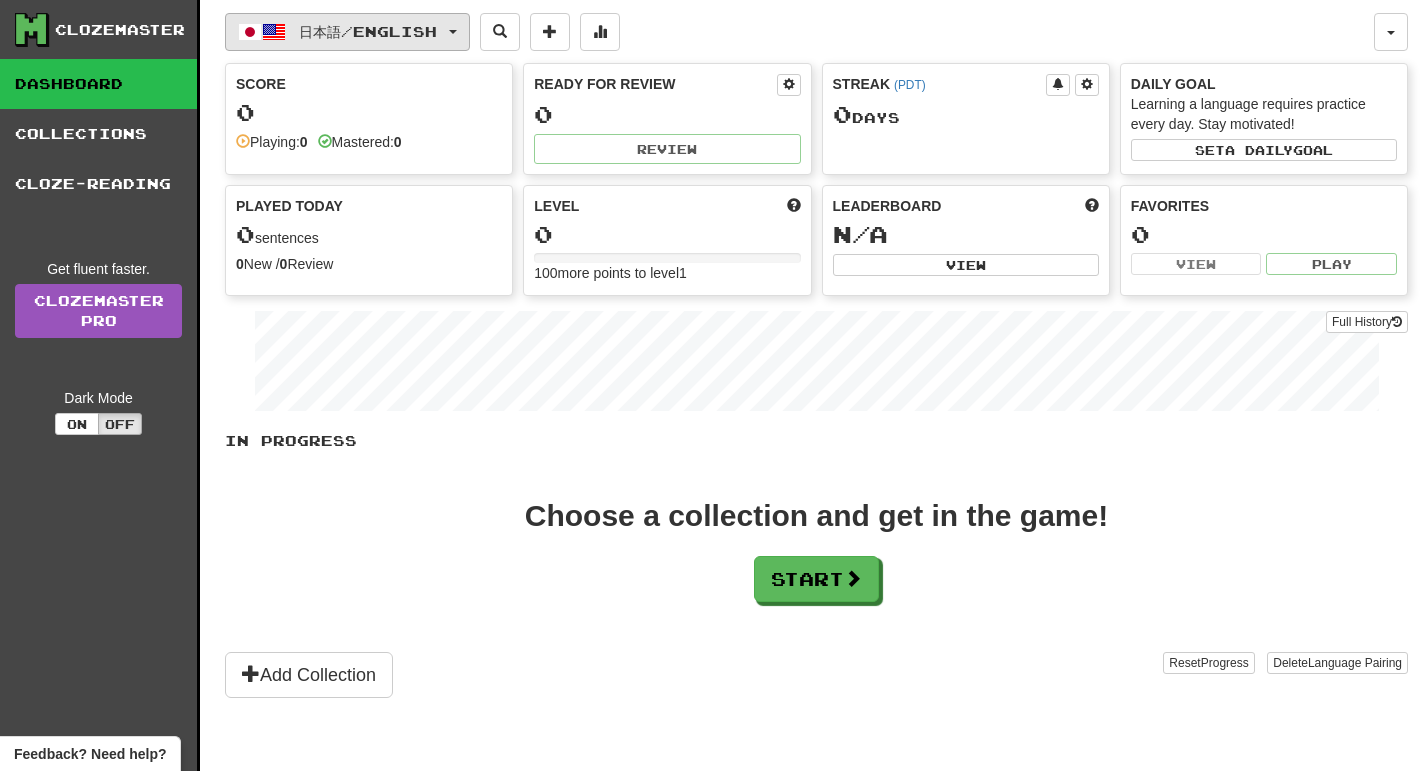 click on "日本語  /  English" at bounding box center (368, 31) 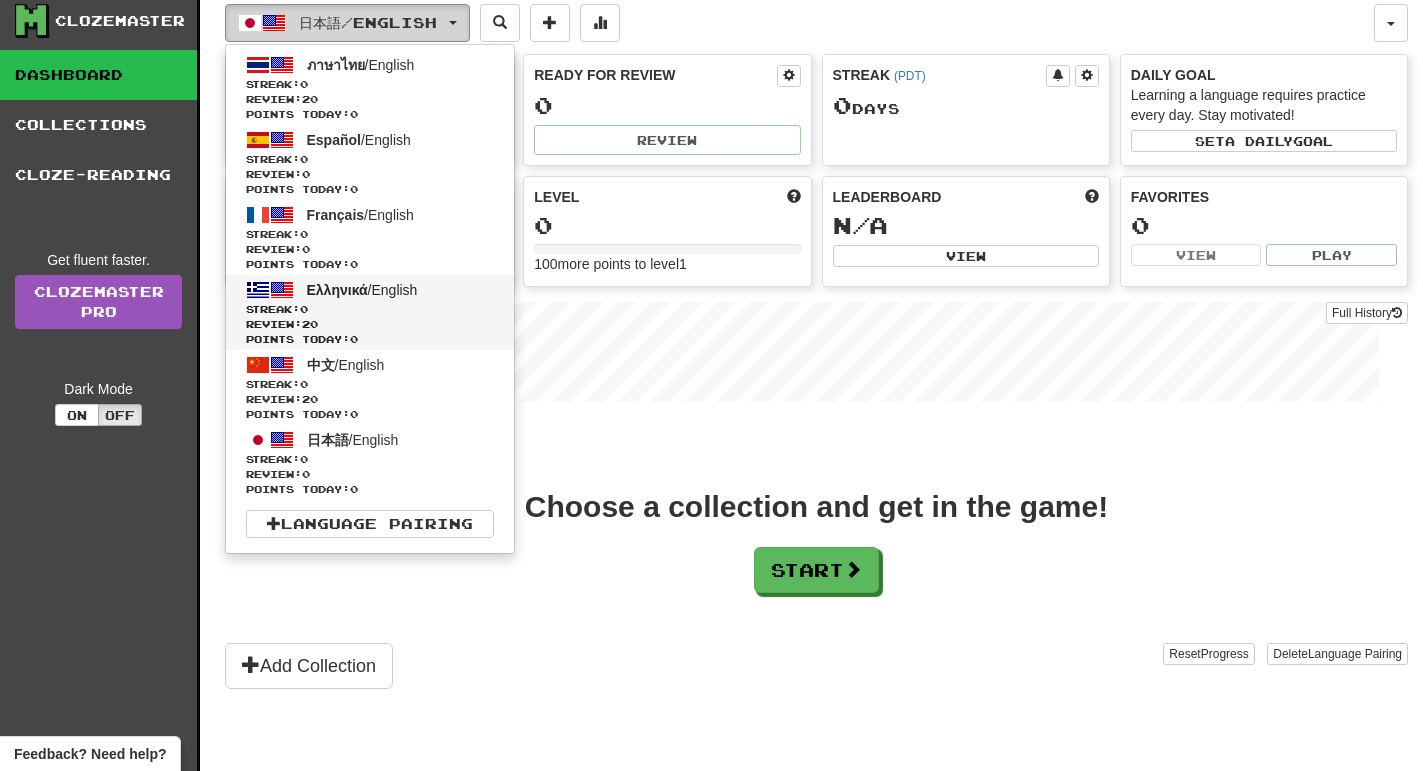 scroll, scrollTop: 0, scrollLeft: 0, axis: both 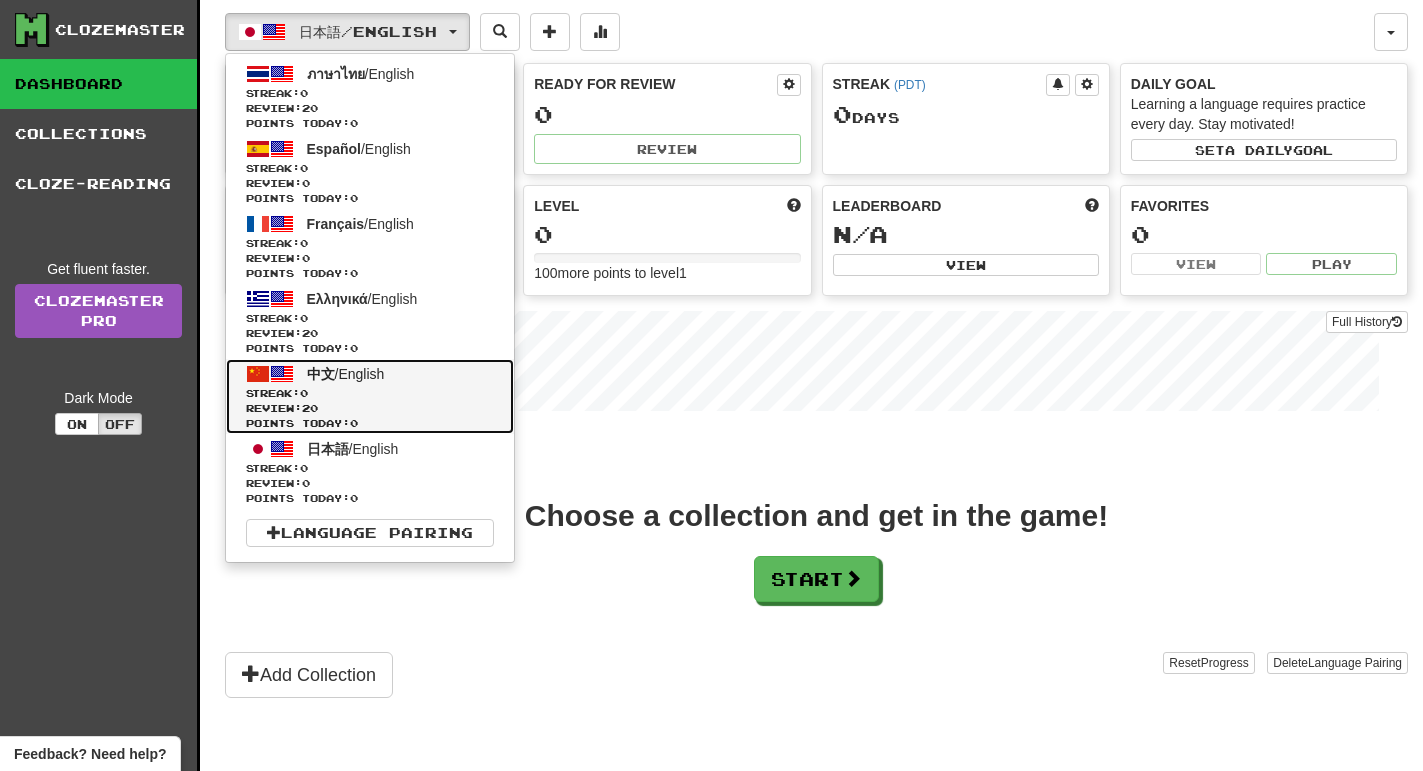 click on "中文  /  English" at bounding box center [346, 374] 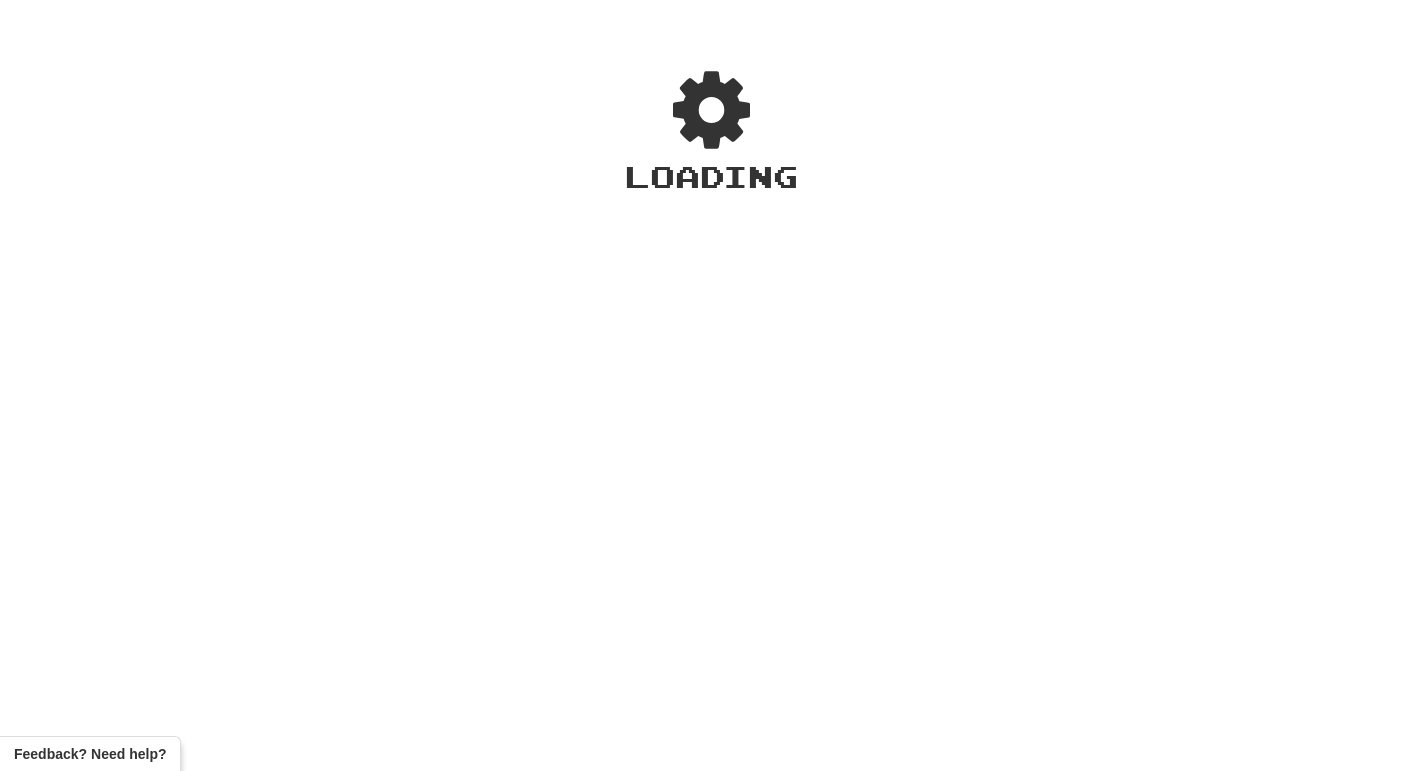 scroll, scrollTop: 0, scrollLeft: 0, axis: both 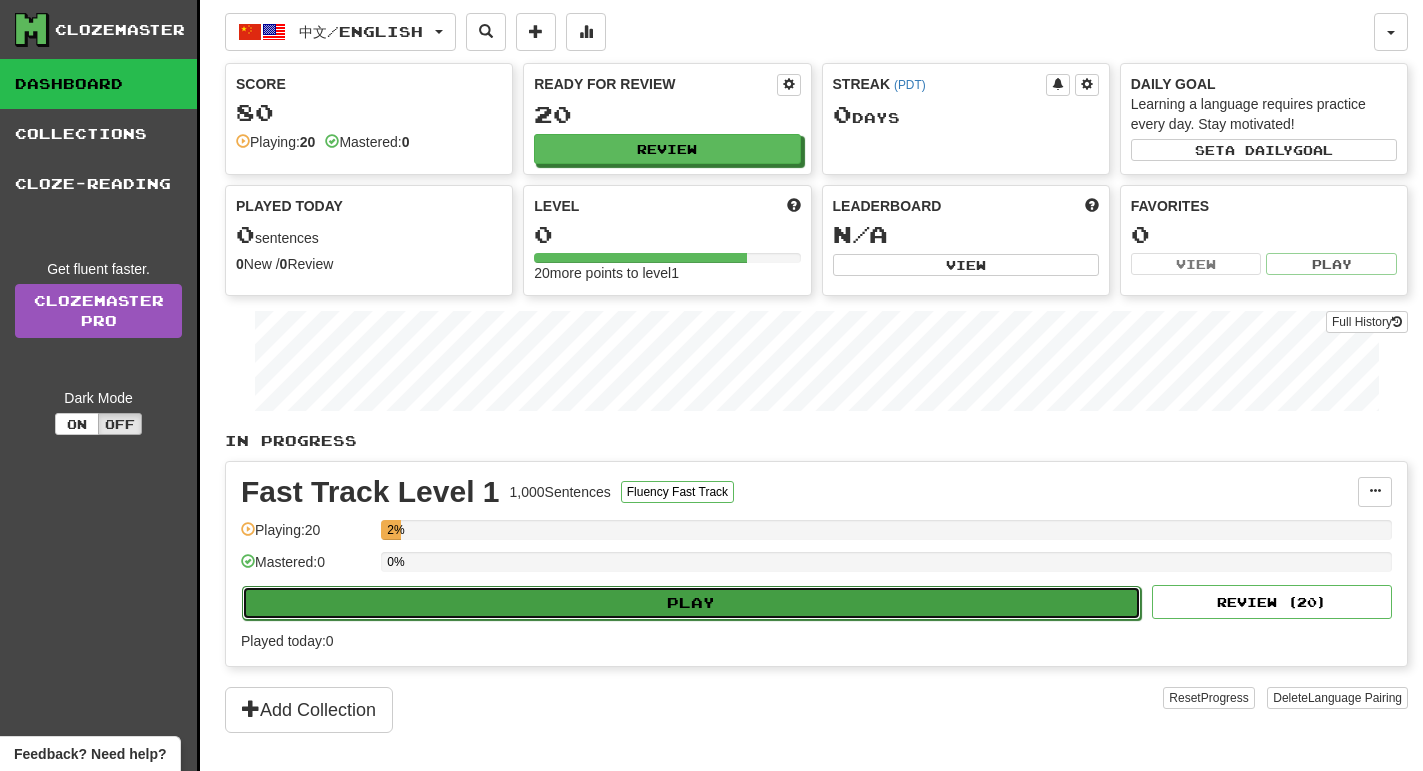 click on "Play" at bounding box center (691, 603) 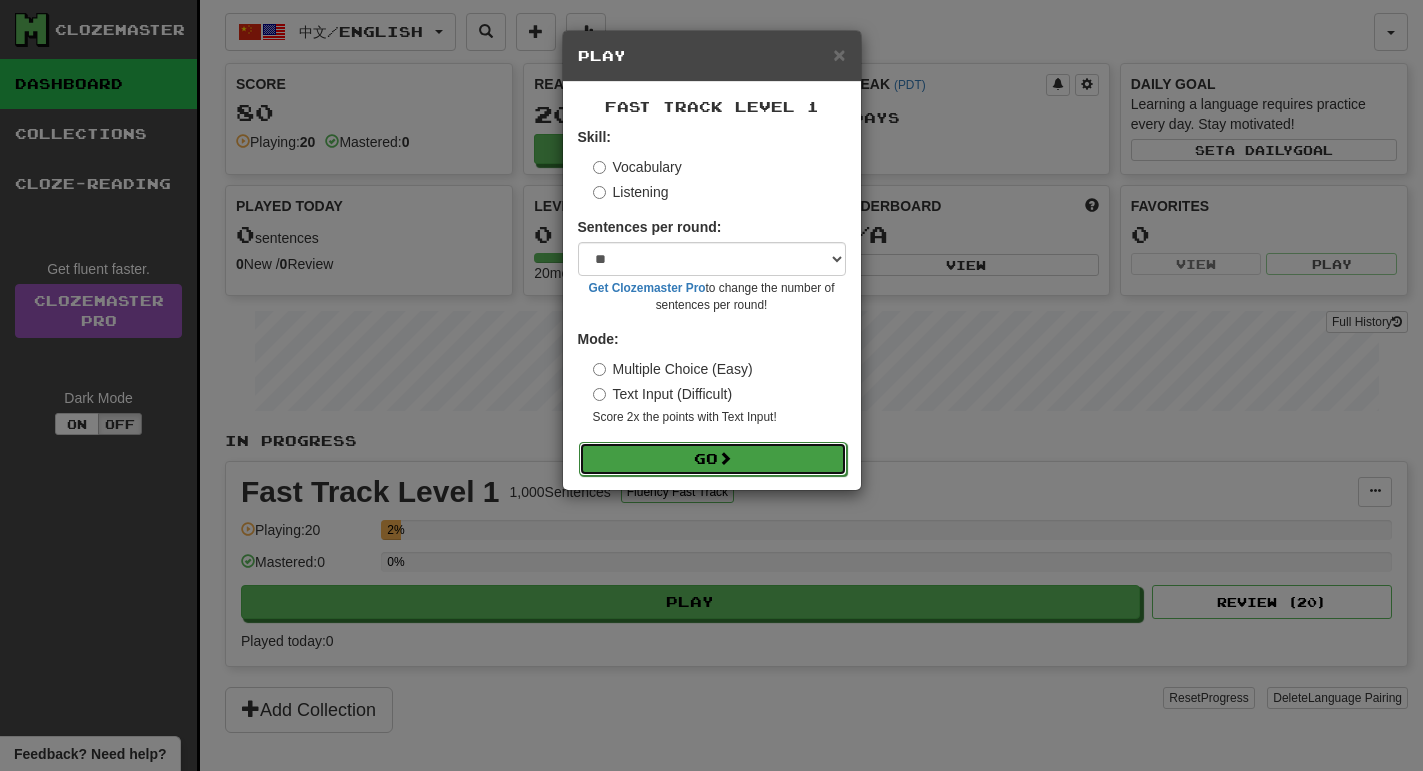 click on "Go" at bounding box center [713, 459] 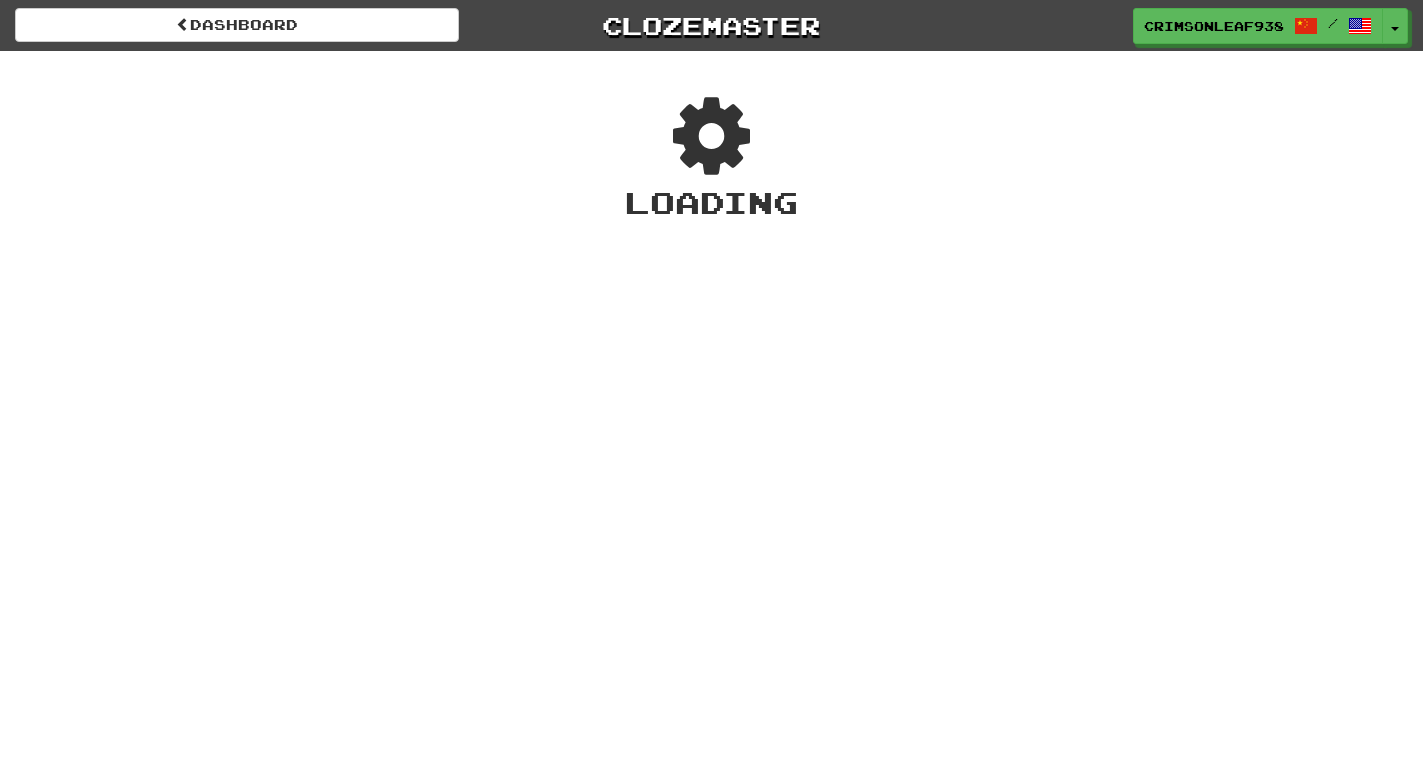 scroll, scrollTop: 0, scrollLeft: 0, axis: both 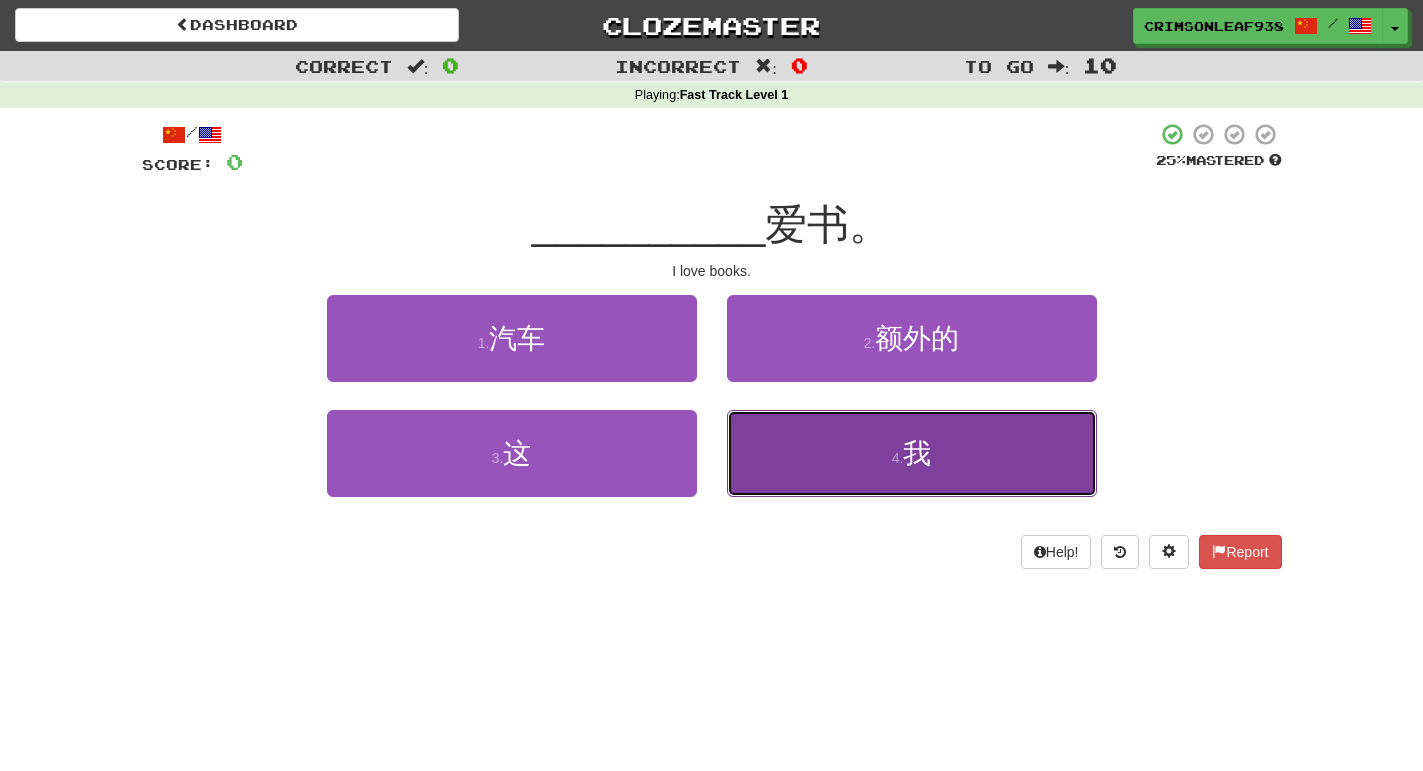 click on "4 .  我" at bounding box center (912, 453) 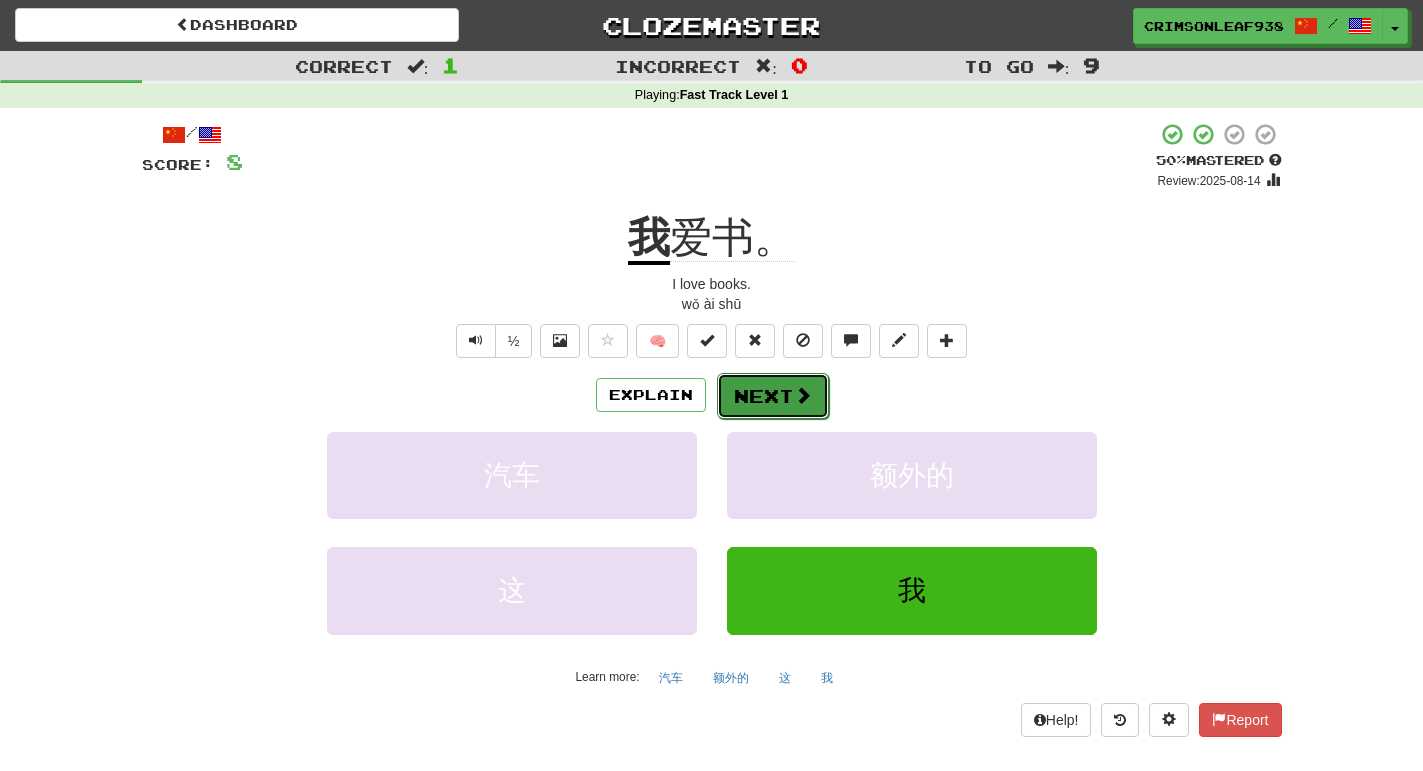 click on "Next" at bounding box center (773, 396) 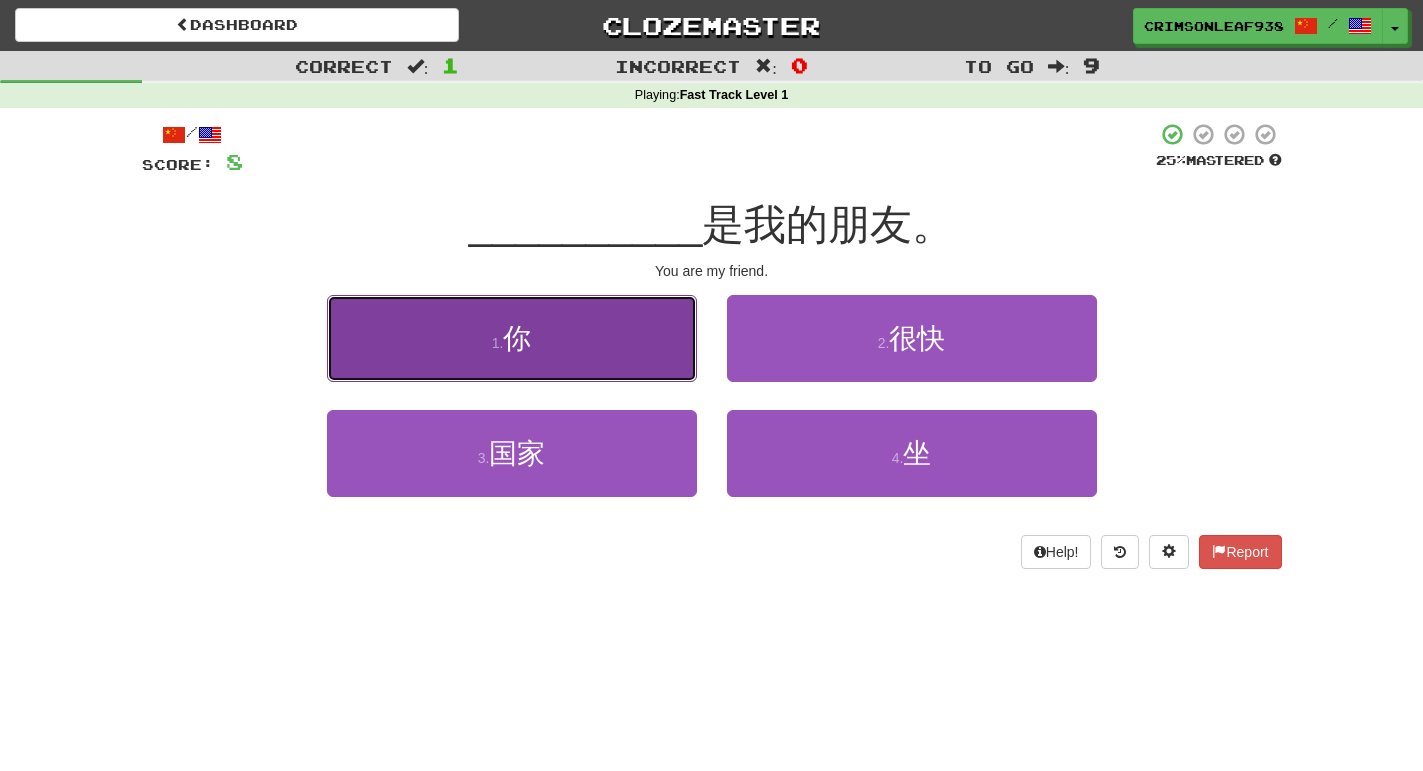 click on "1 .  你" at bounding box center [512, 338] 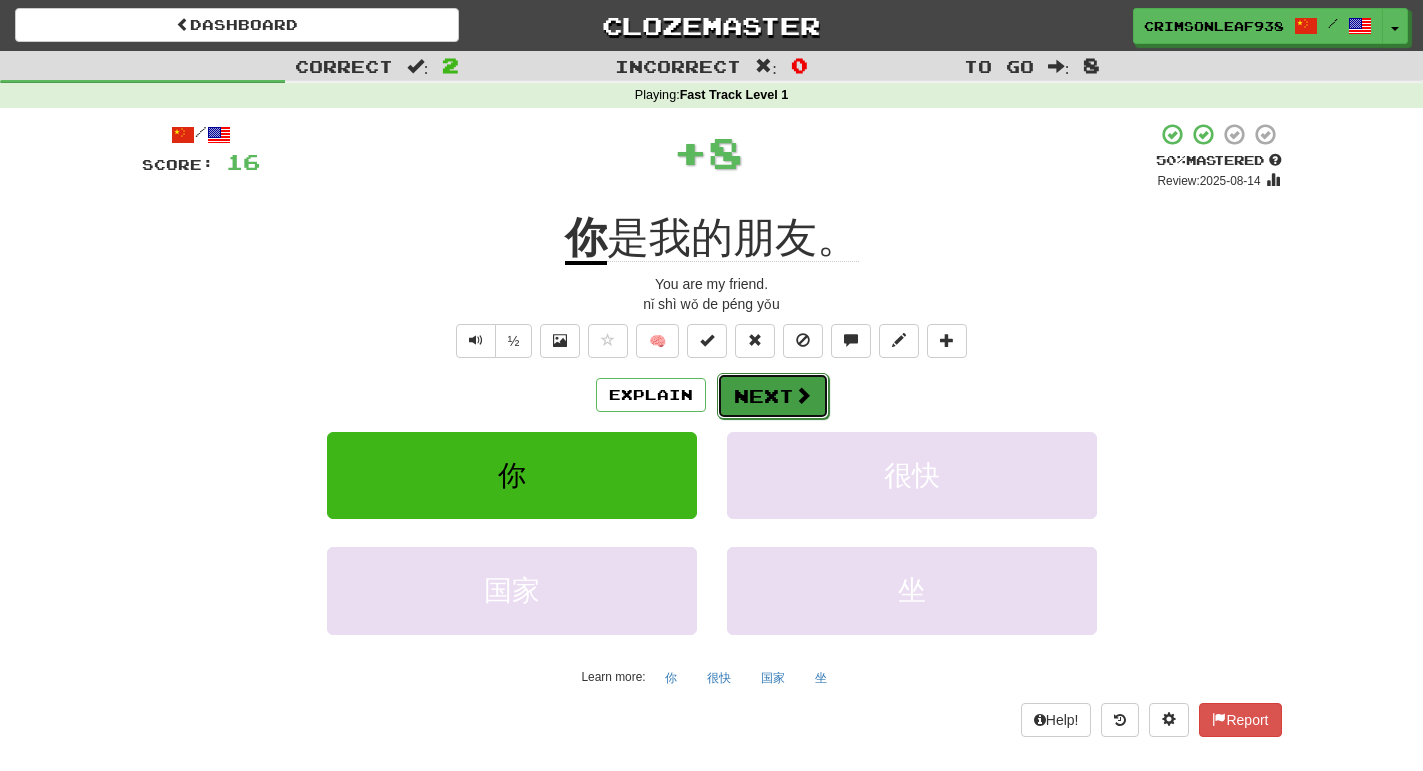 click at bounding box center (803, 395) 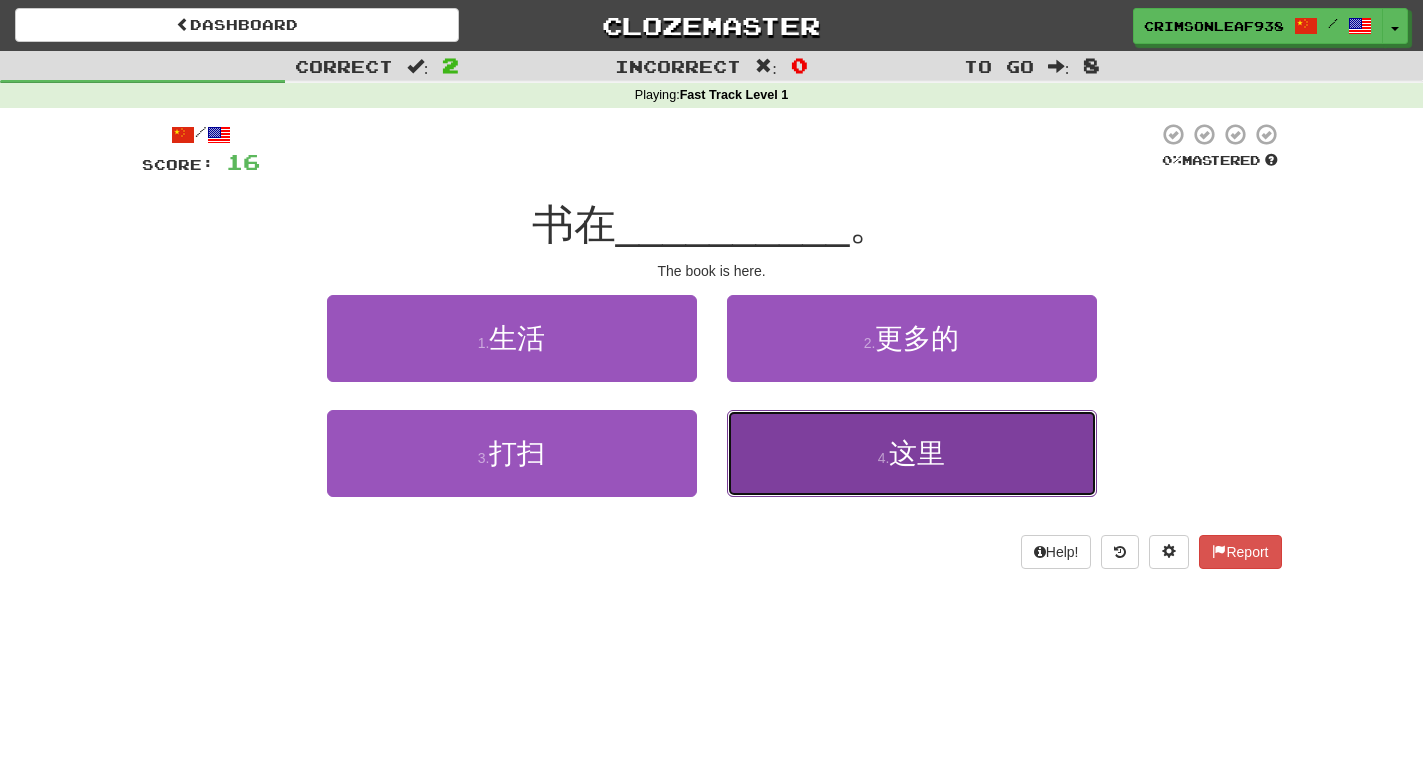 click on "4 .  这里" at bounding box center [912, 453] 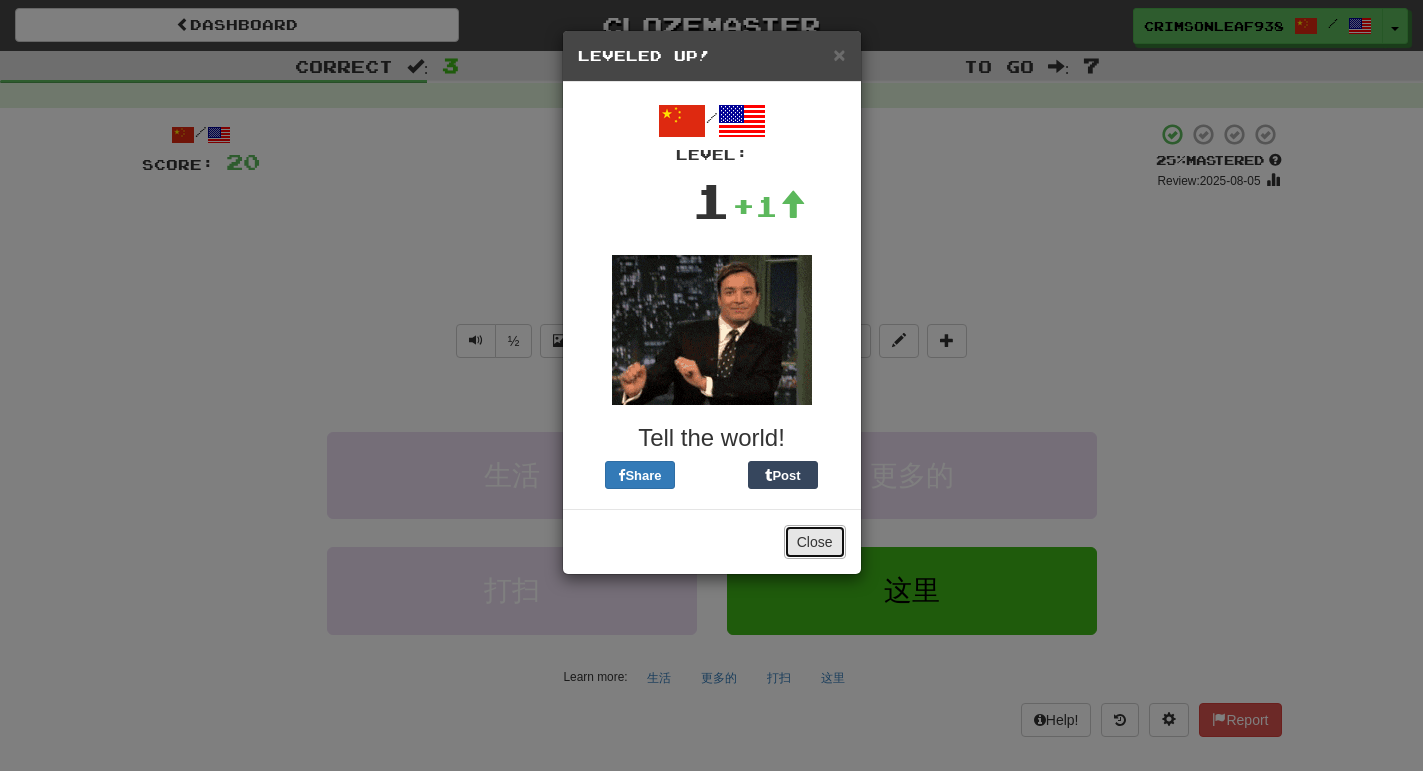 click on "Close" at bounding box center (815, 542) 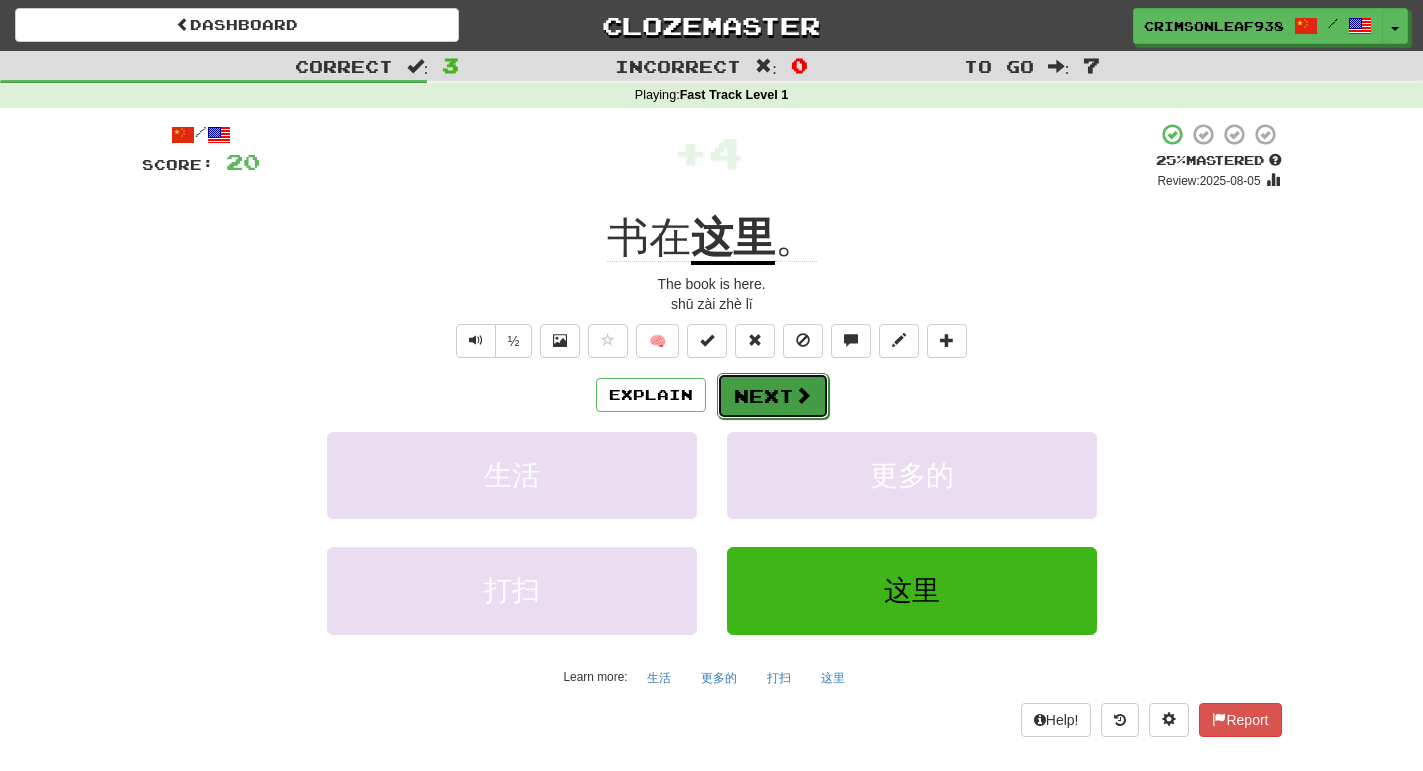 click at bounding box center (803, 395) 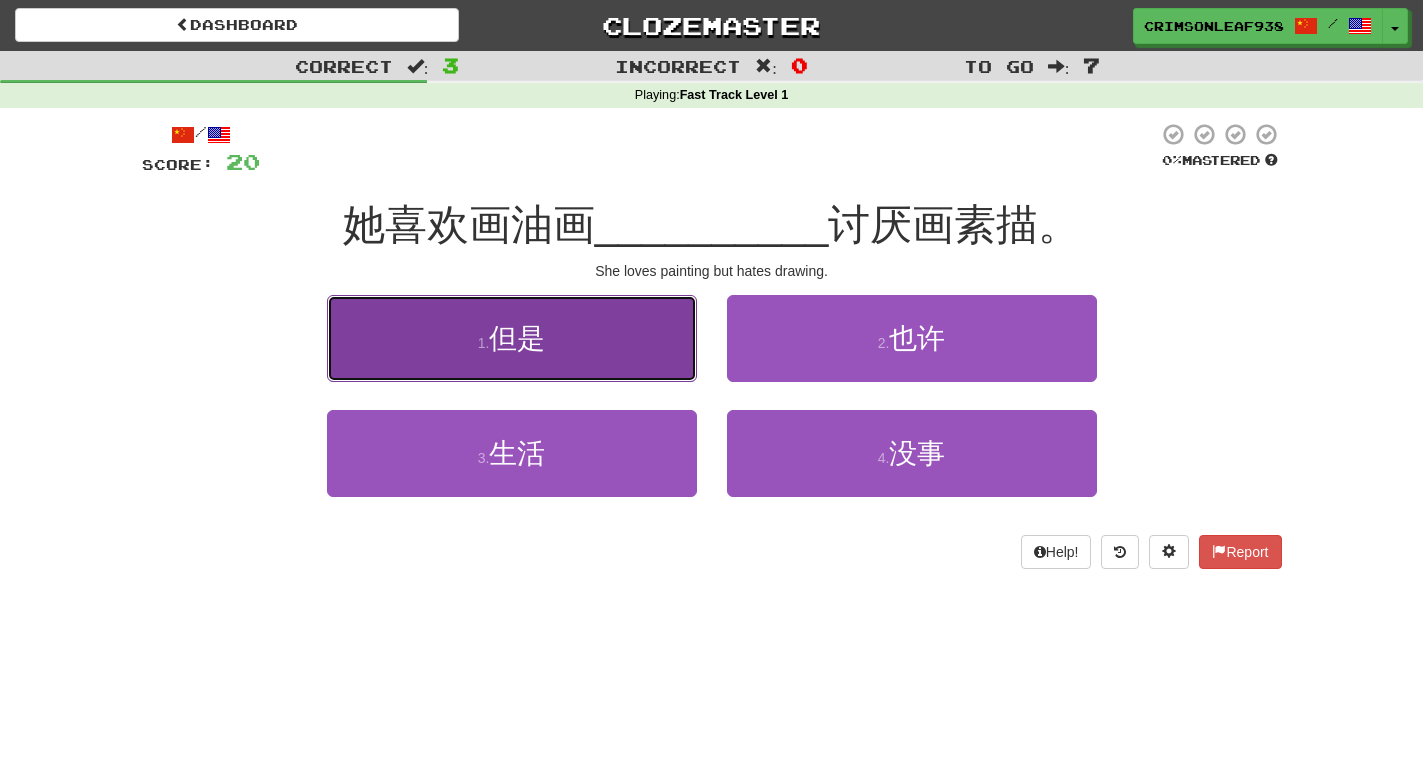 click on "1 .  但是" at bounding box center [512, 338] 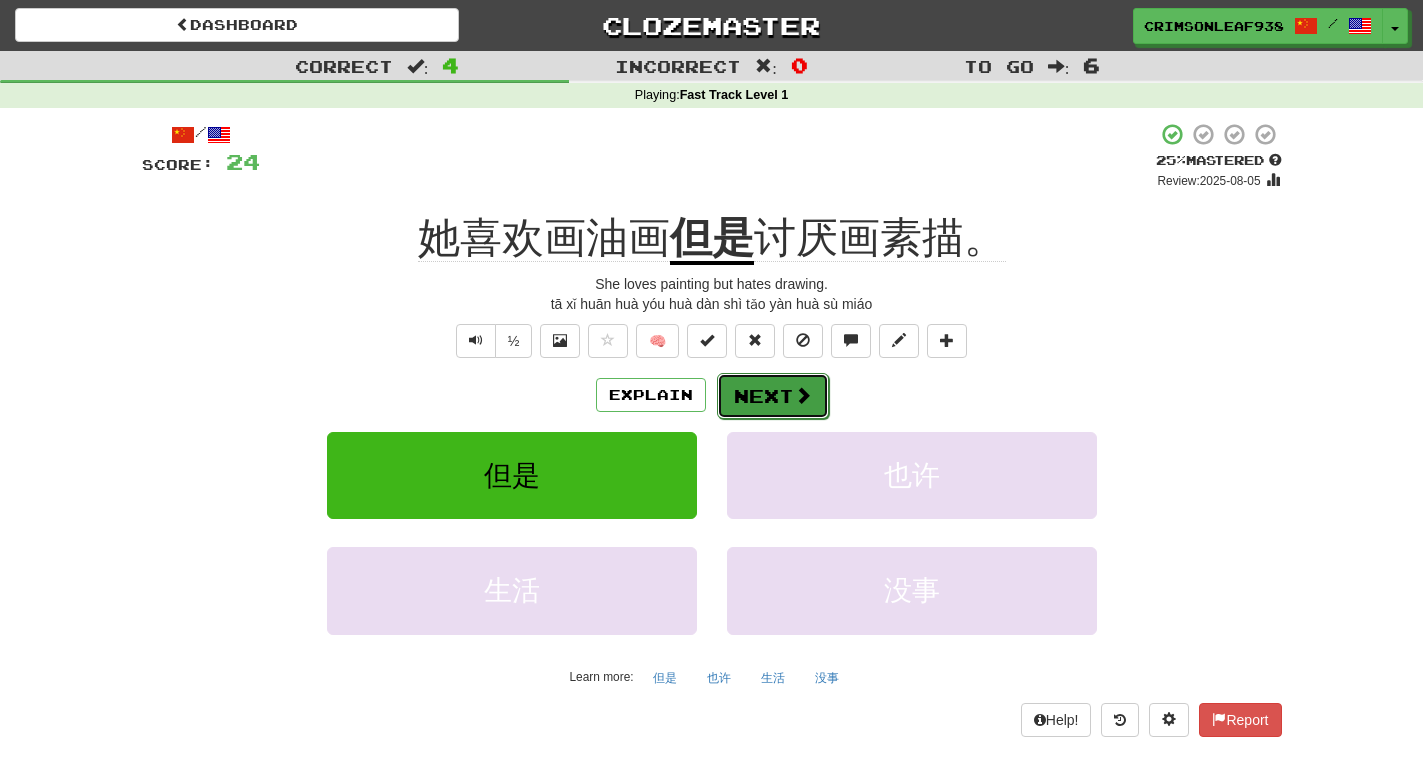 click on "Next" at bounding box center [773, 396] 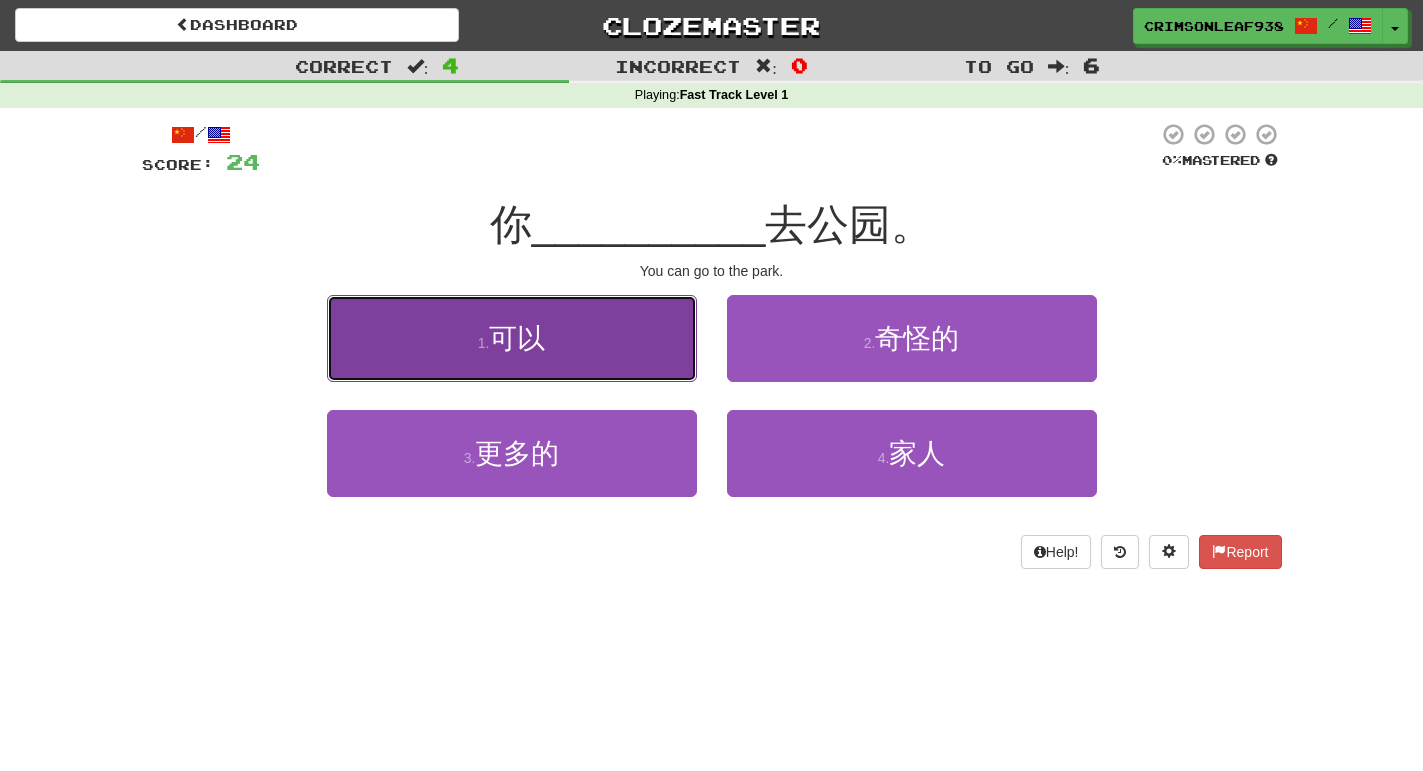 click on "1 .  可以" at bounding box center [512, 338] 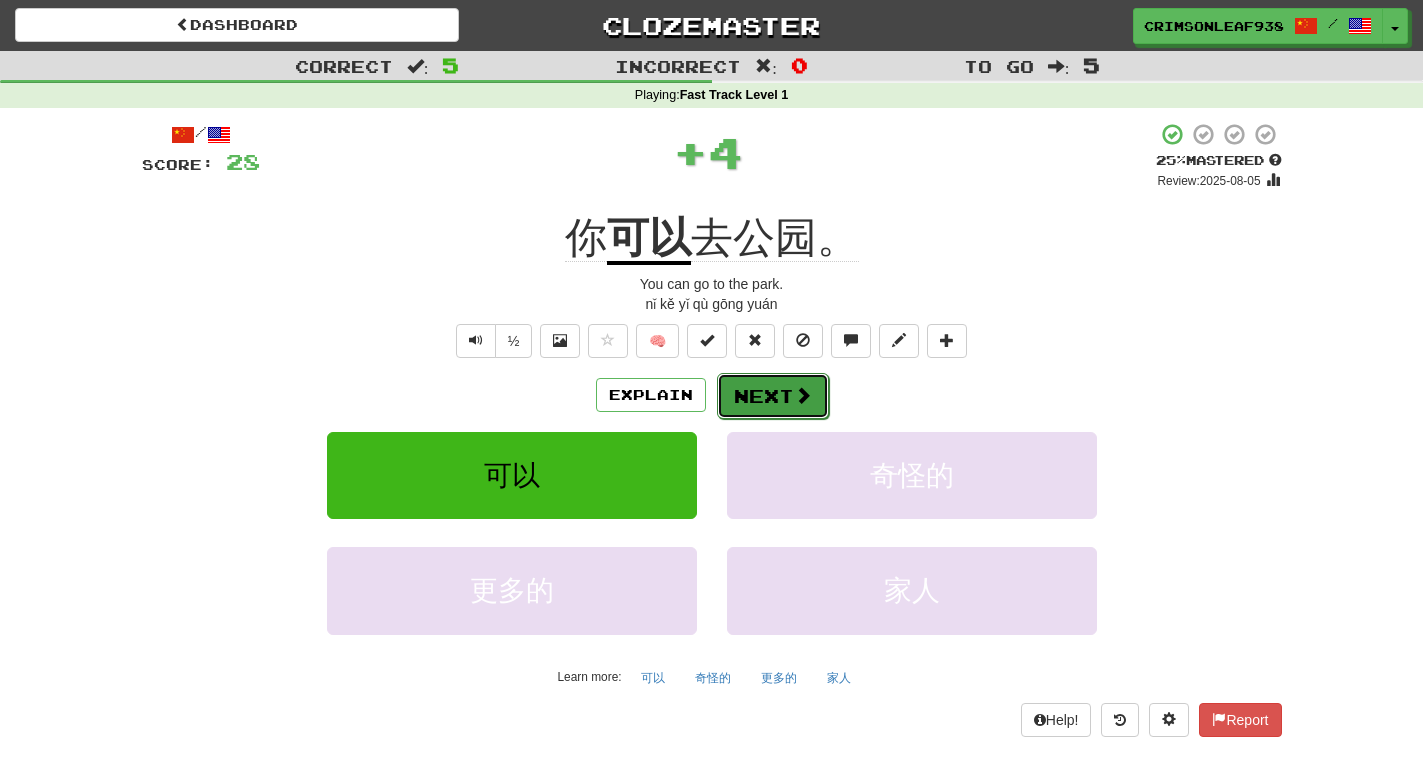 click on "Next" at bounding box center [773, 396] 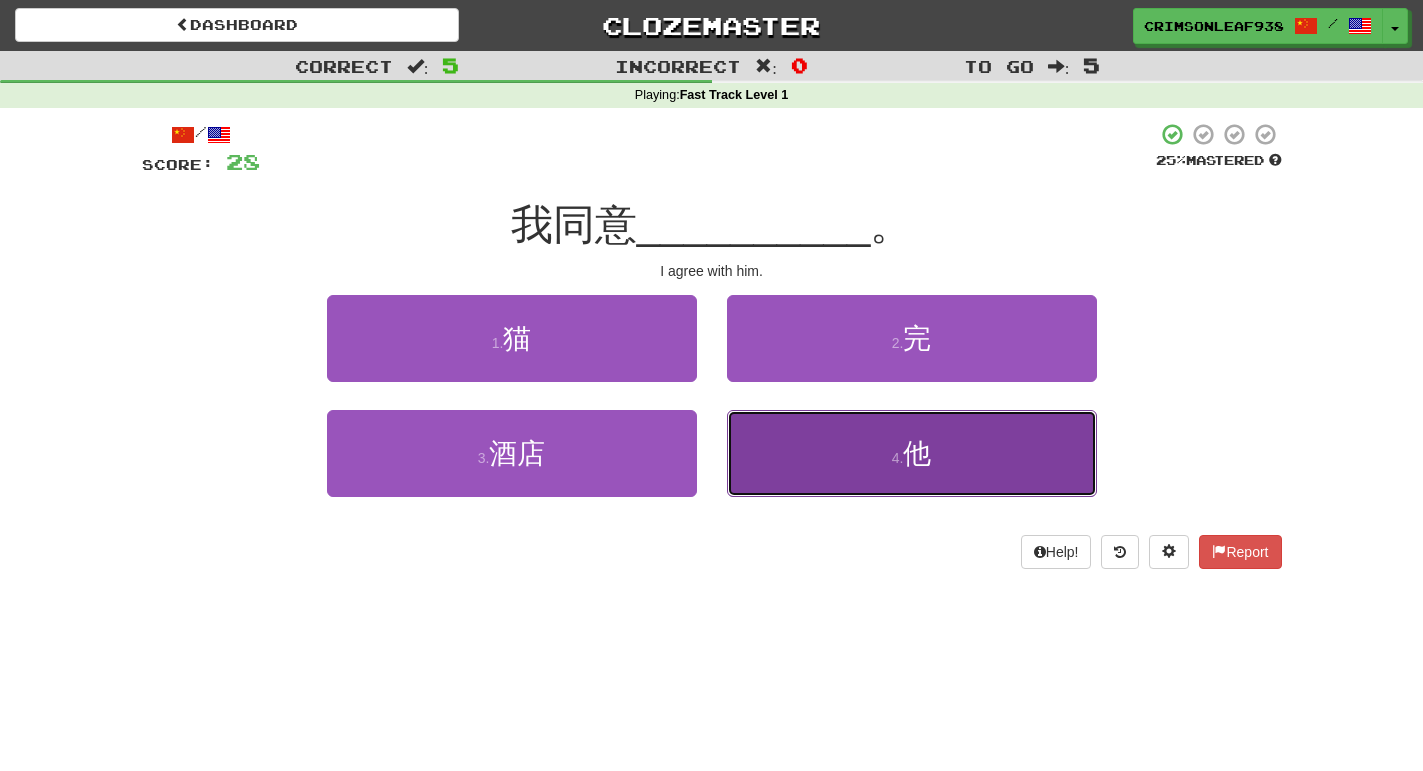 click on "4 .  他" at bounding box center (912, 453) 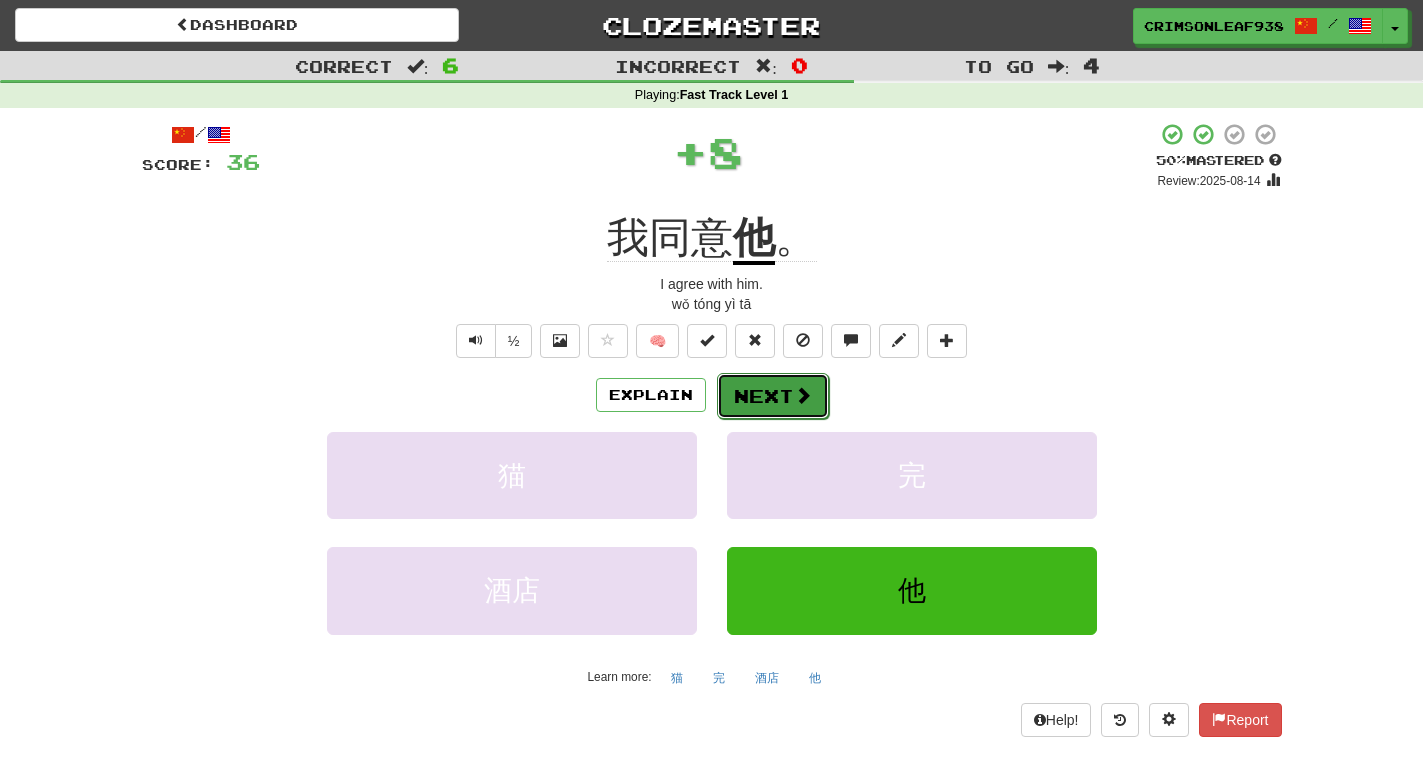 click on "Next" at bounding box center [773, 396] 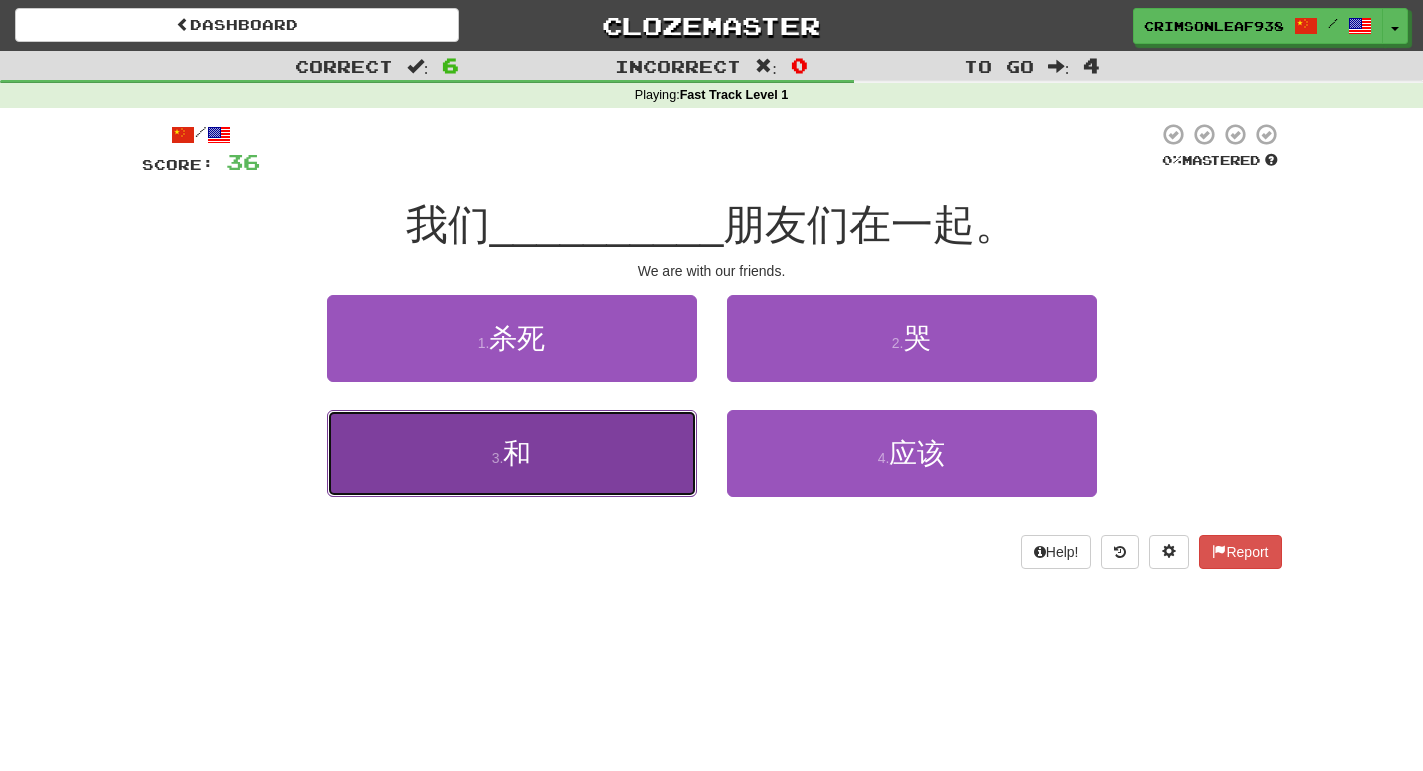 click on "3 .  和" at bounding box center (512, 453) 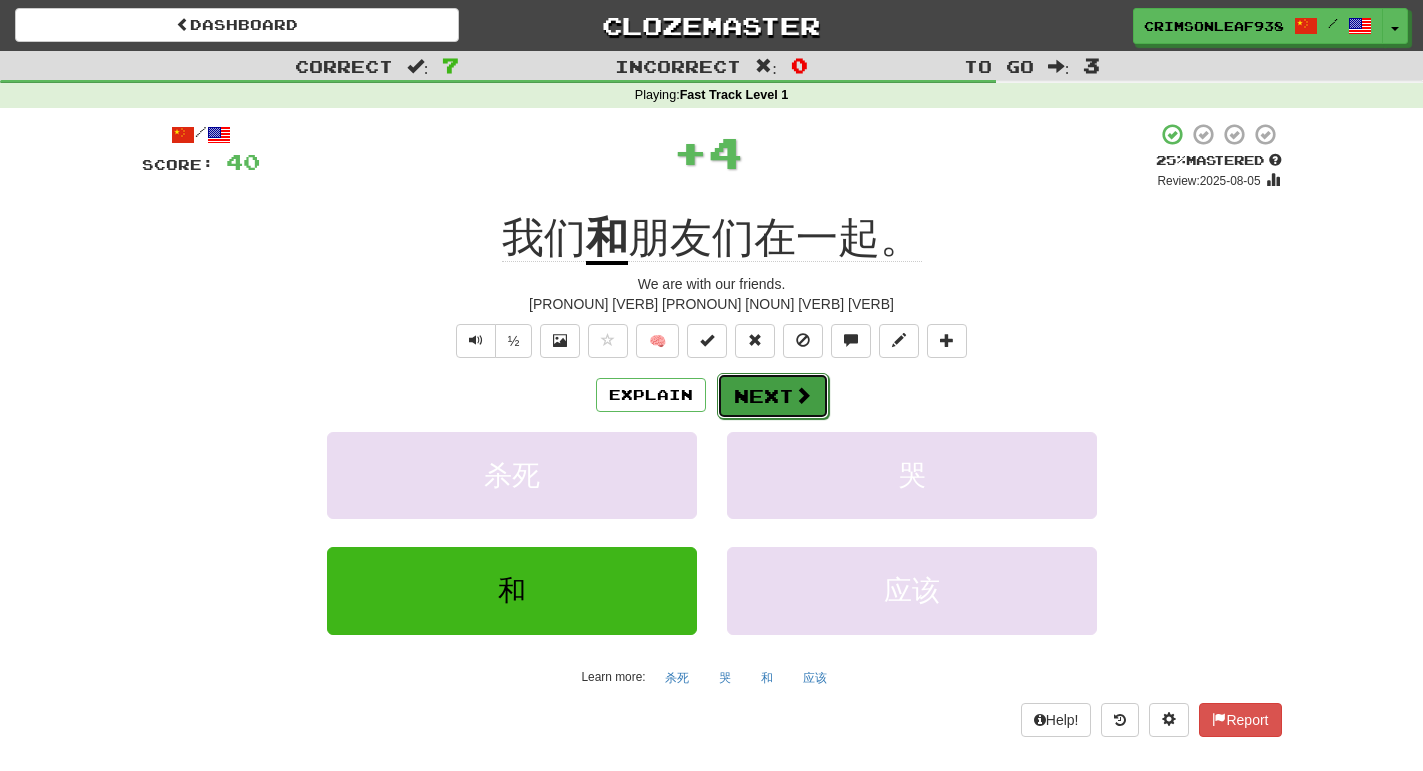click at bounding box center [803, 395] 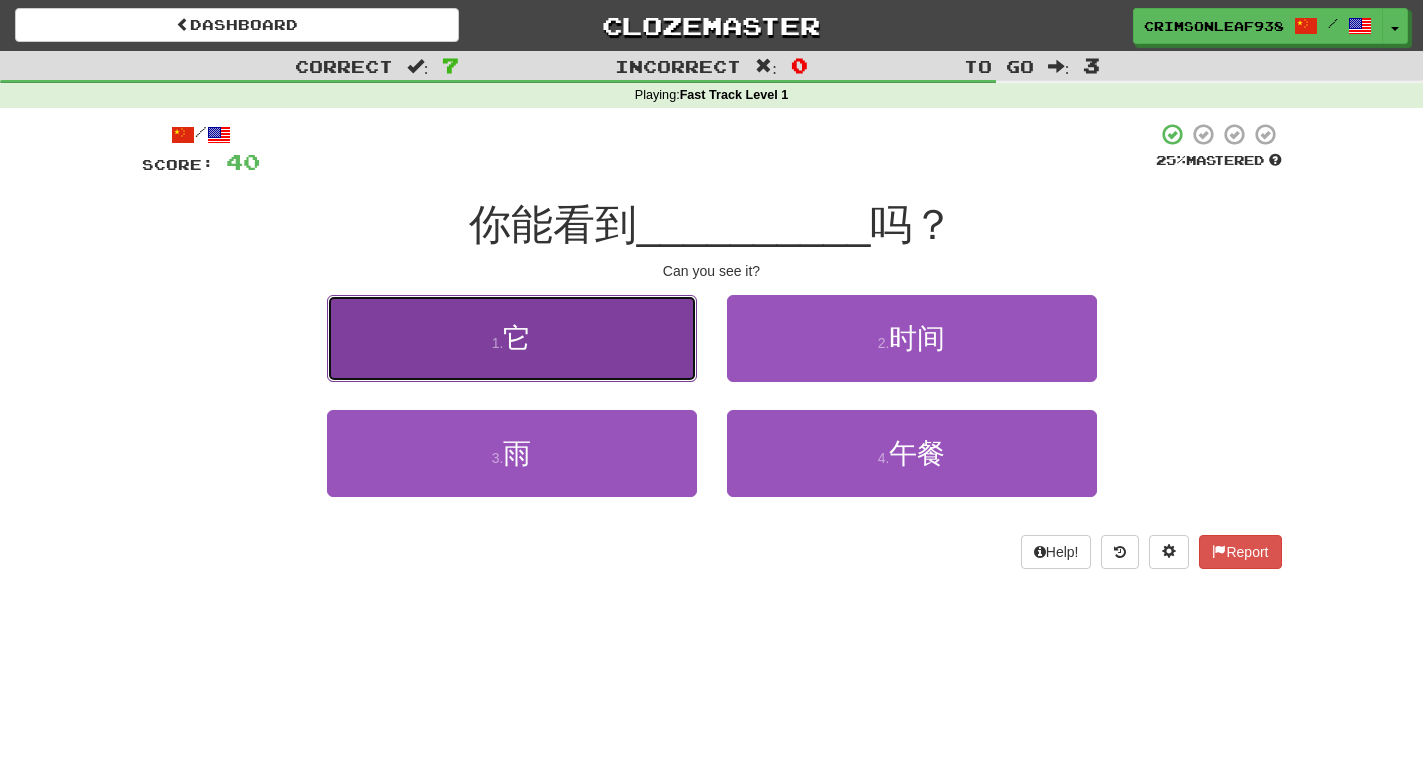 click on "1 .  它" at bounding box center (512, 338) 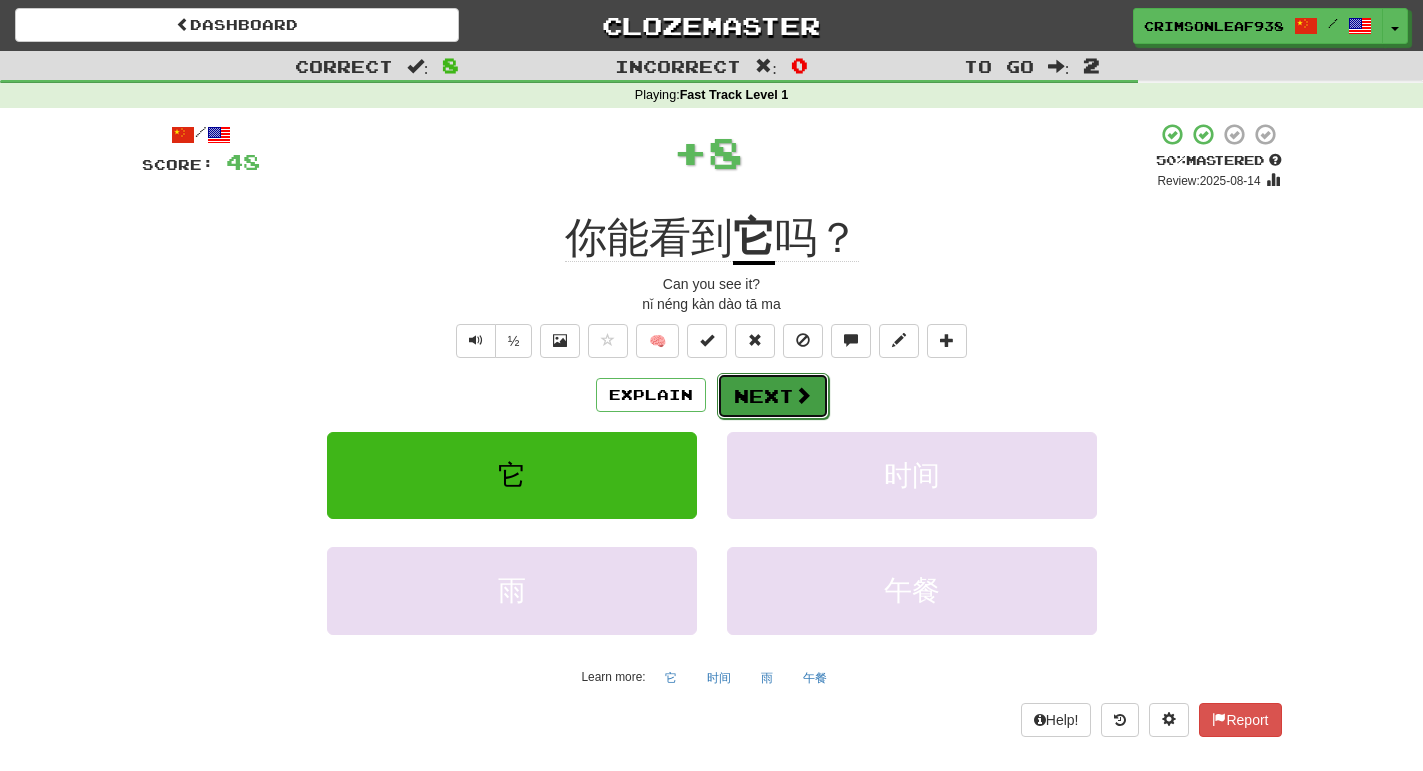 click at bounding box center [803, 395] 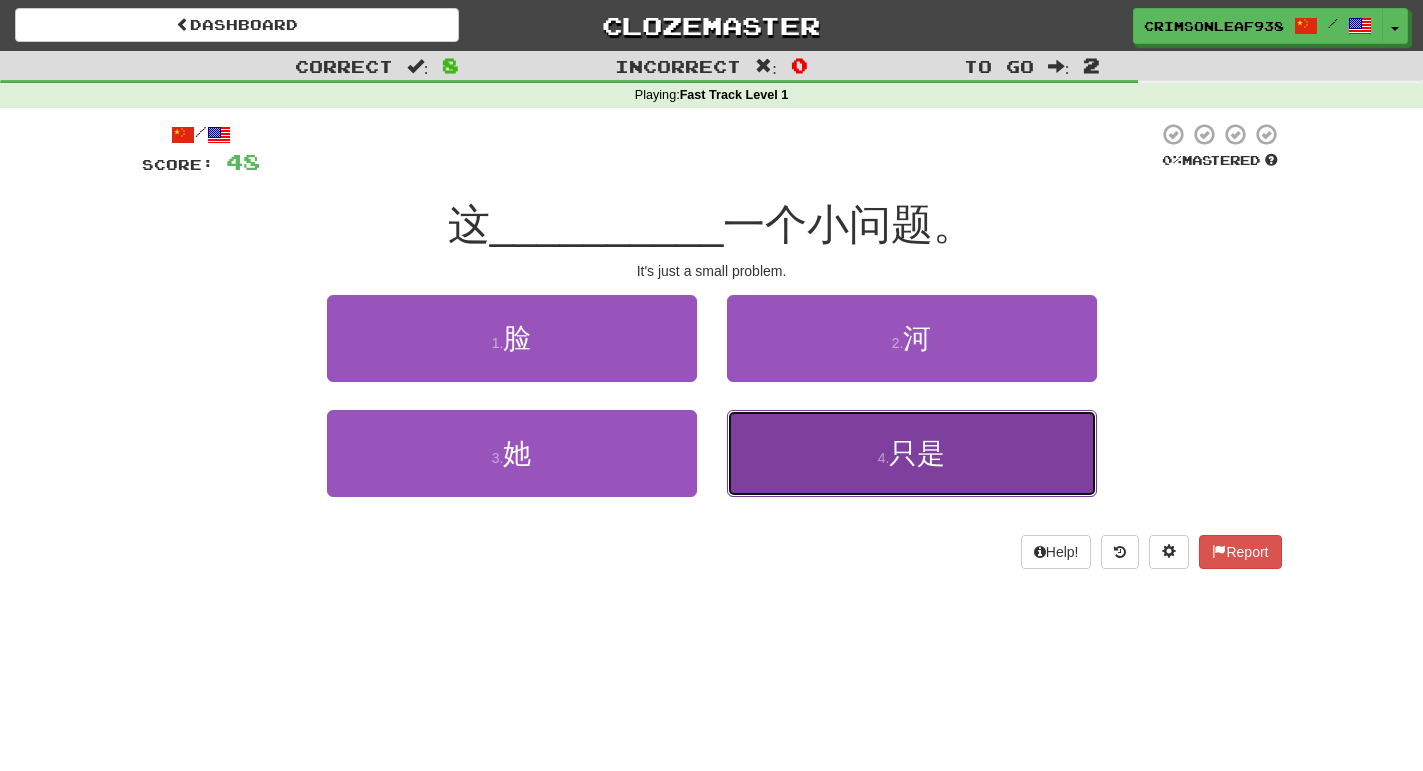 click on "4 .  只是" at bounding box center (912, 453) 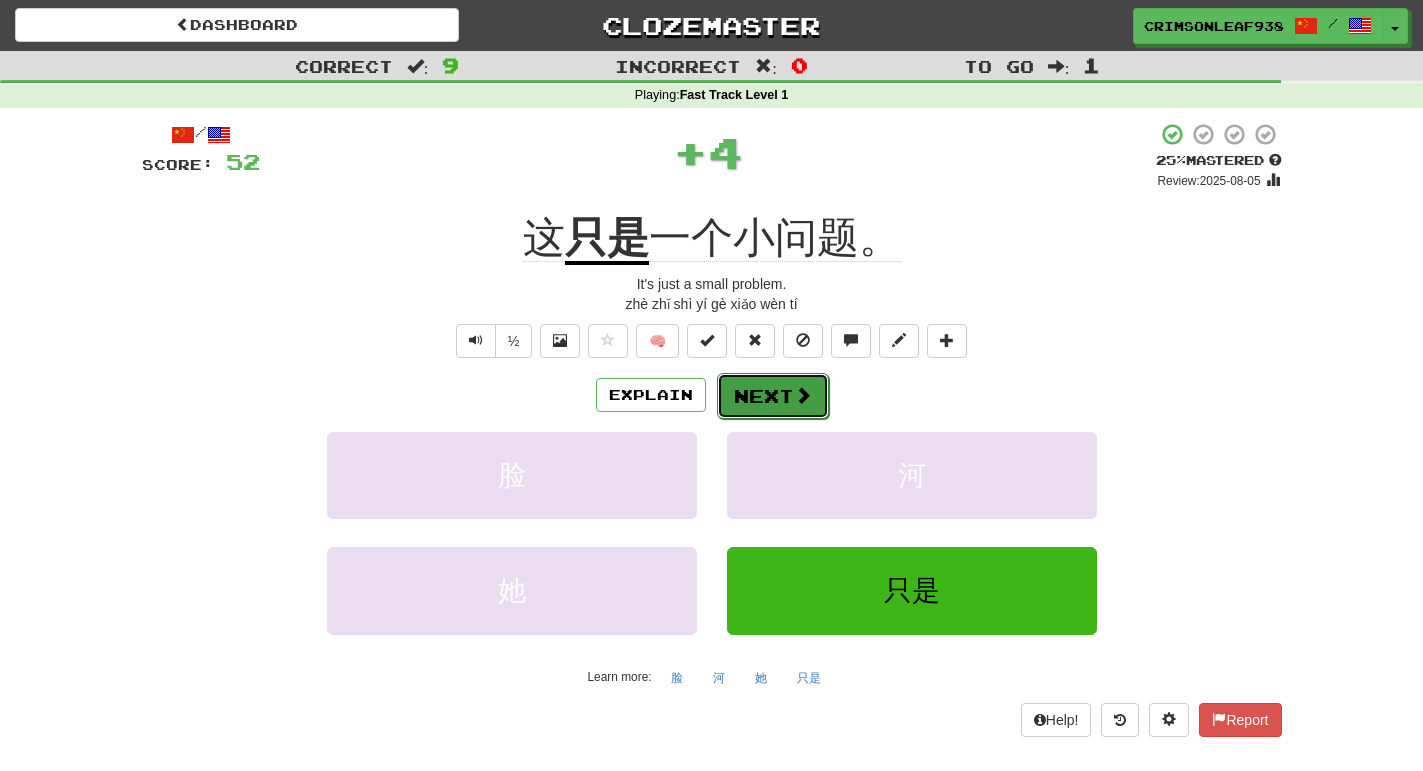 click at bounding box center [803, 395] 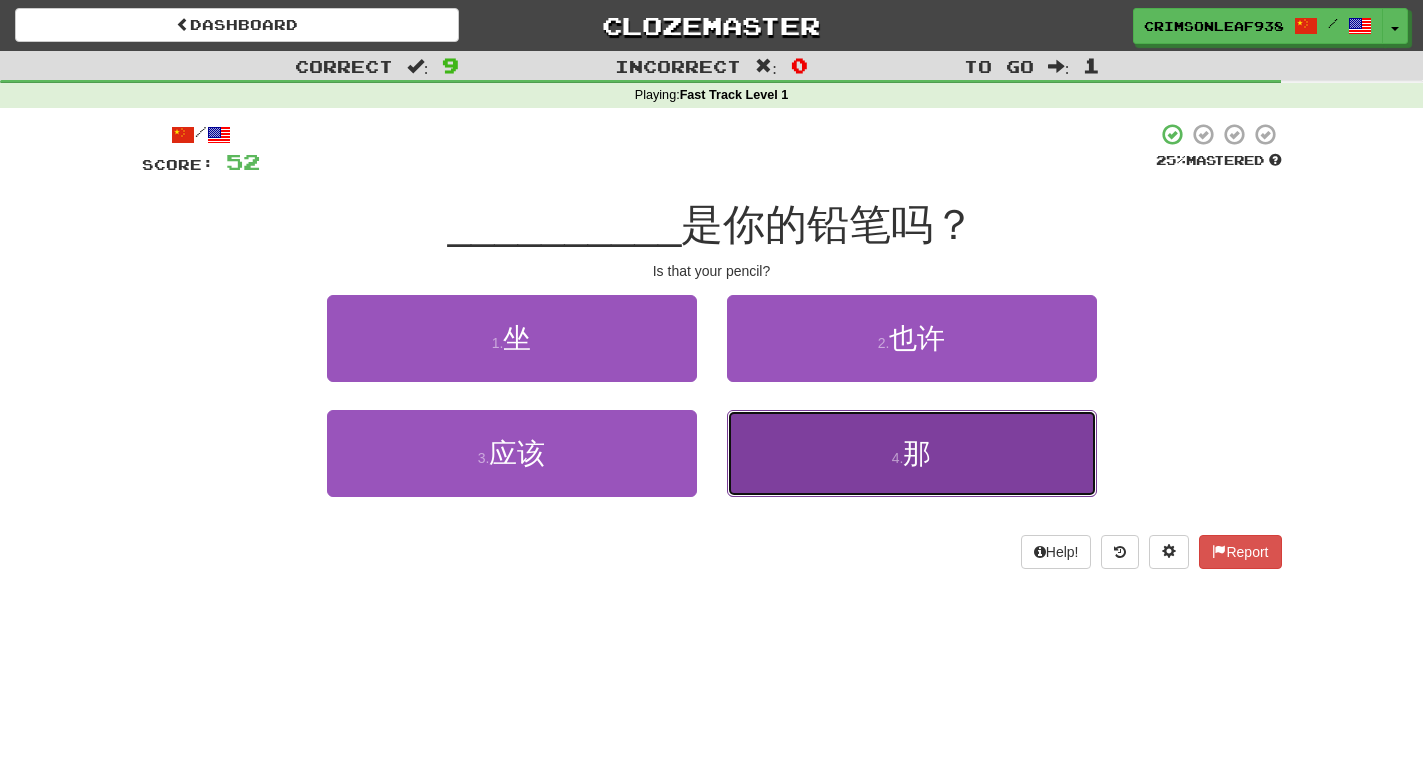 click on "4 .  那" at bounding box center [912, 453] 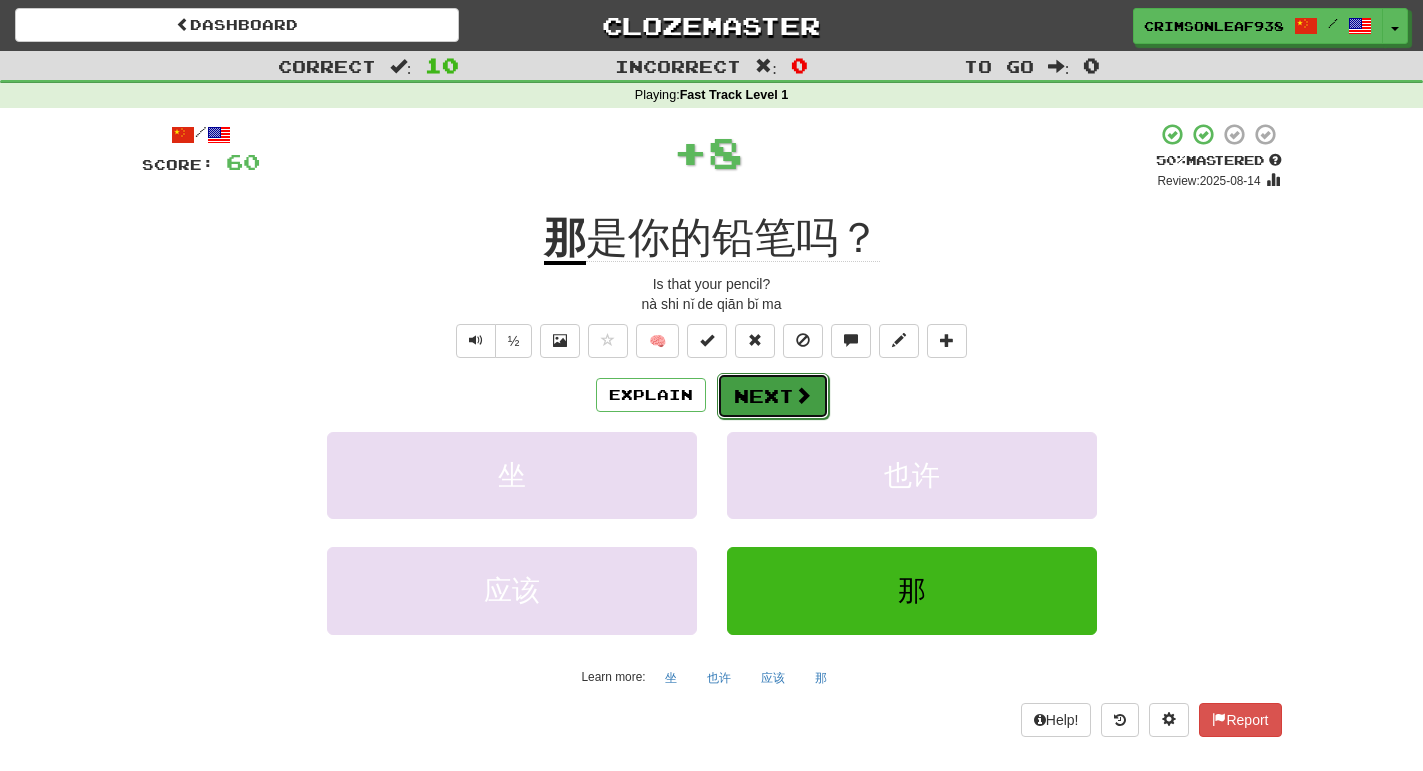 click at bounding box center [803, 395] 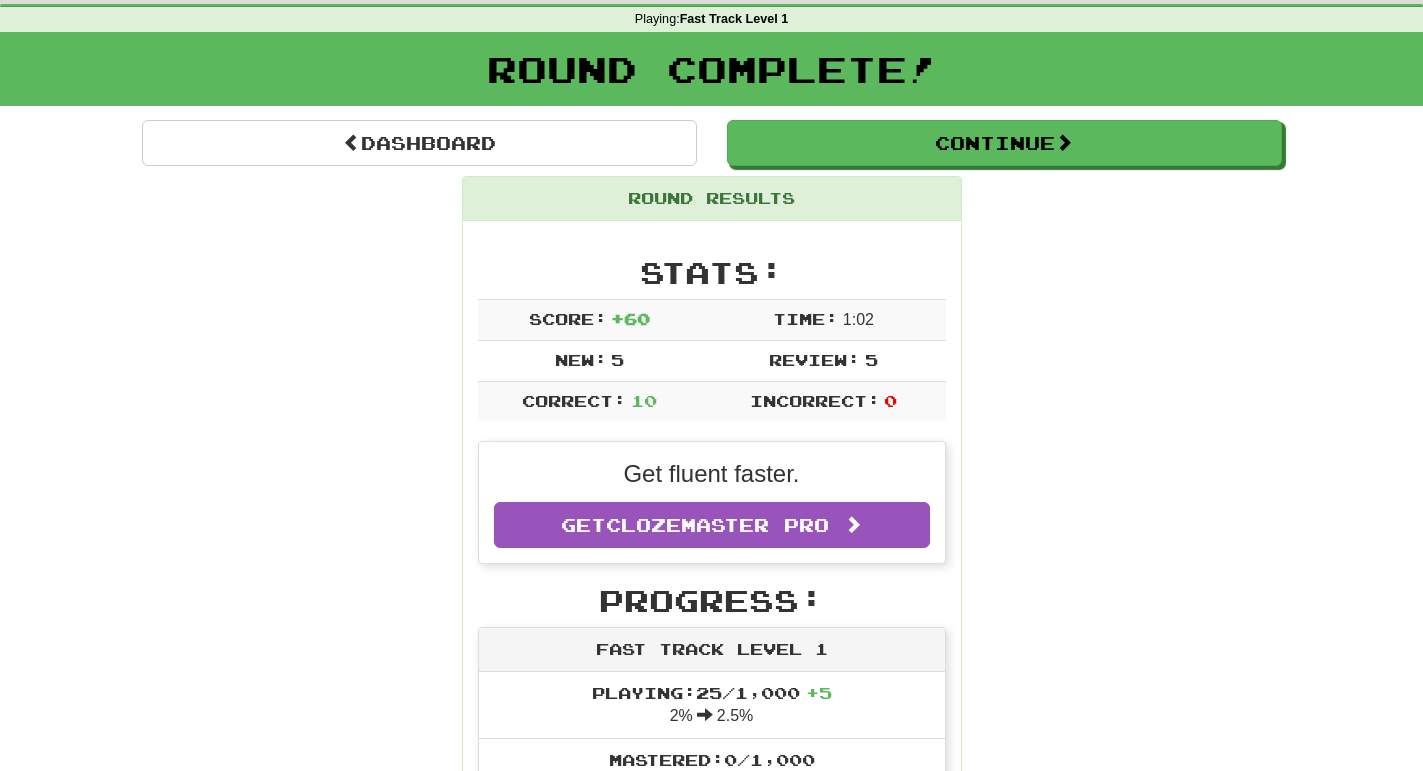 scroll, scrollTop: 0, scrollLeft: 0, axis: both 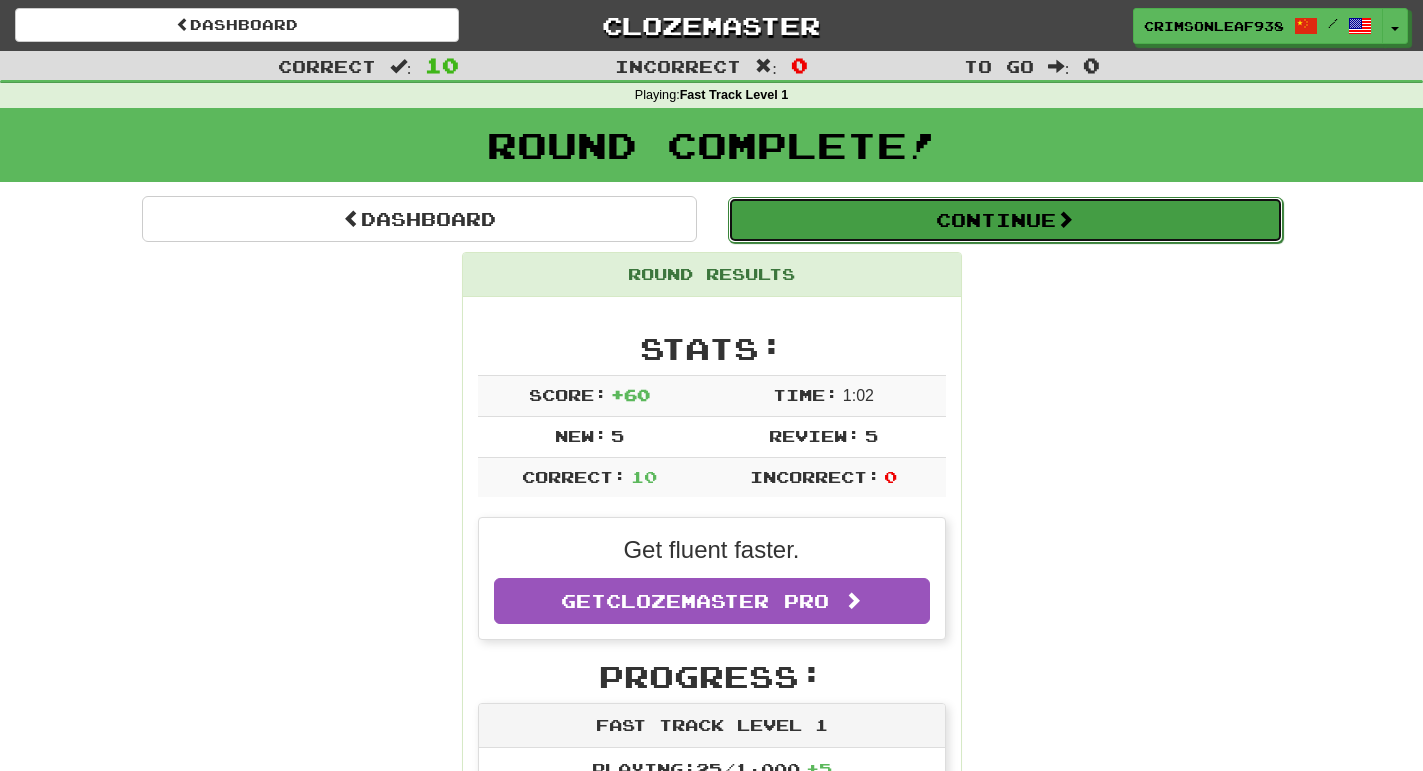 click on "Continue" at bounding box center [1005, 220] 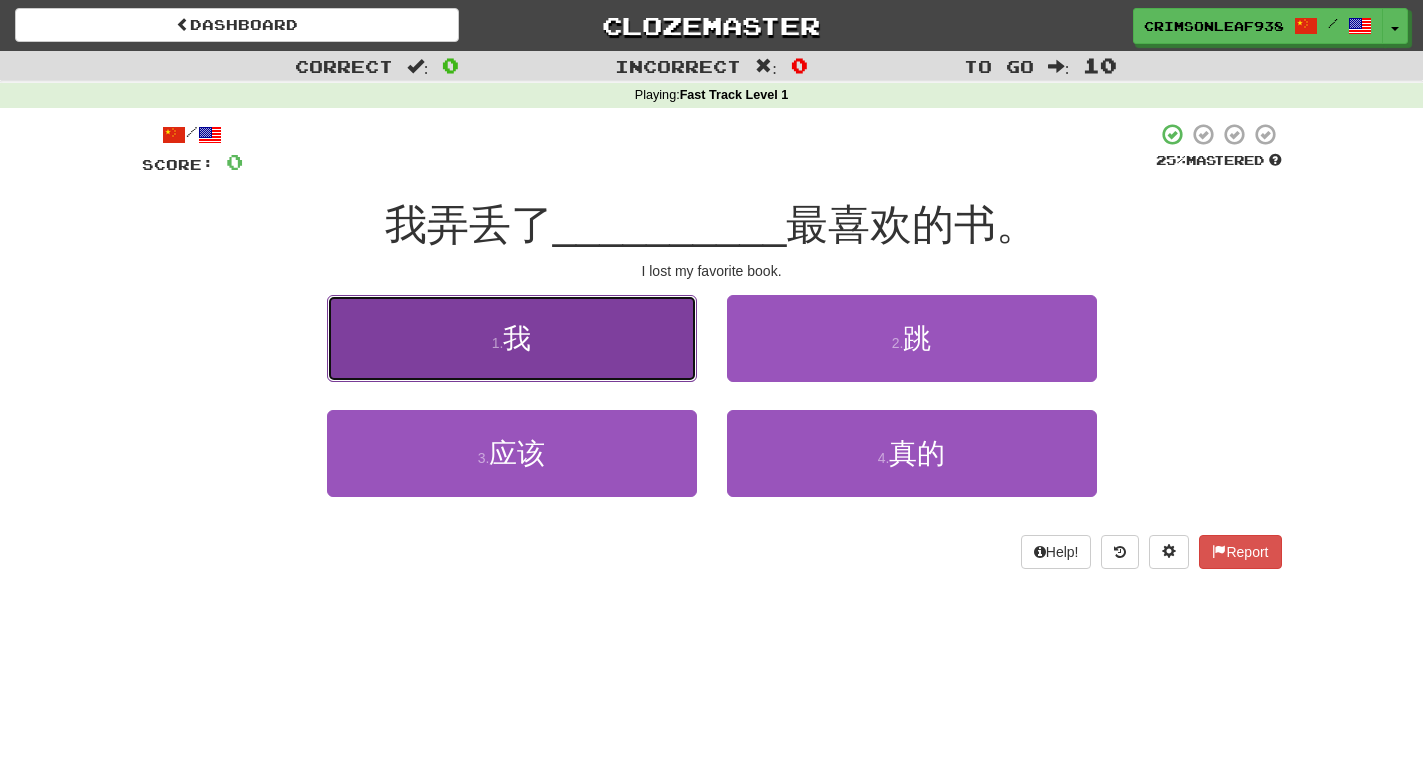 click on "1 .  我" at bounding box center (512, 338) 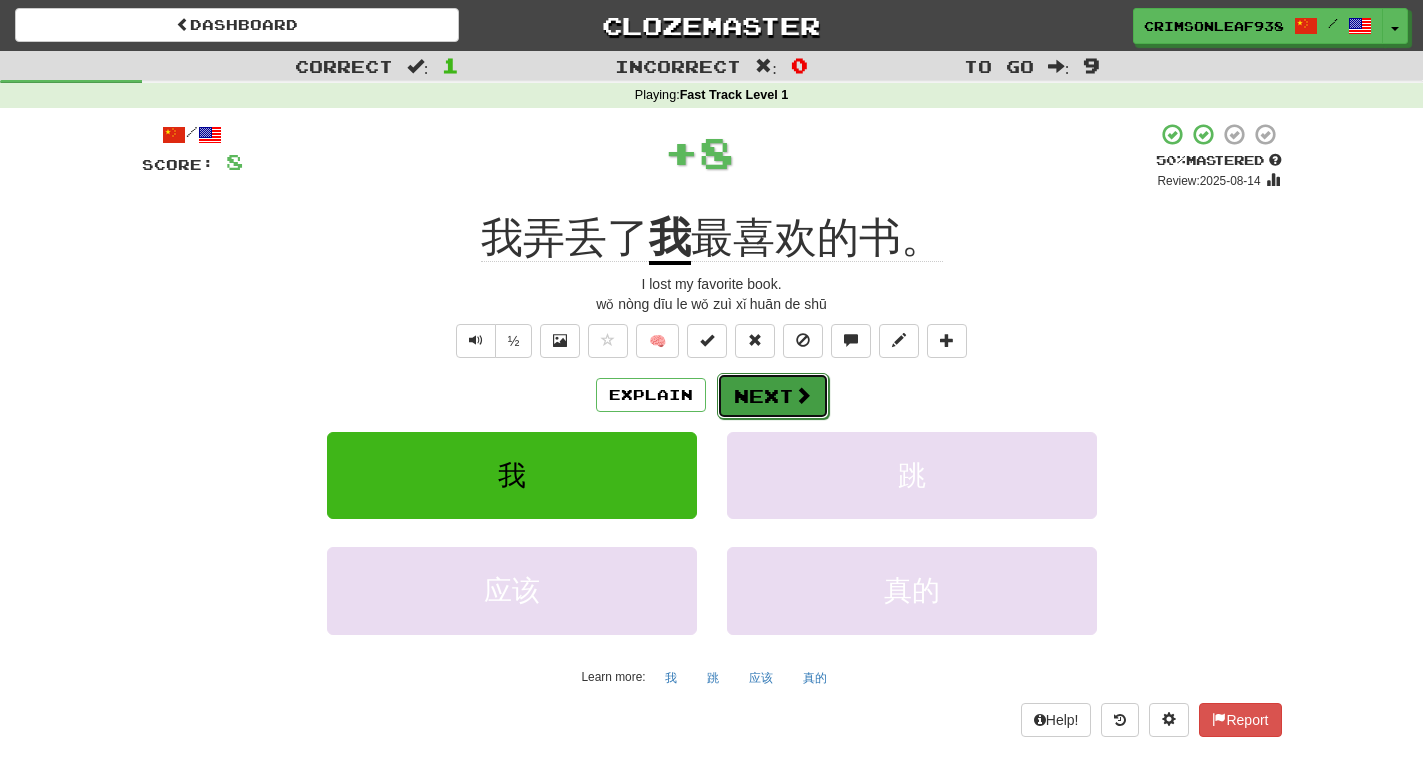 click on "Next" at bounding box center (773, 396) 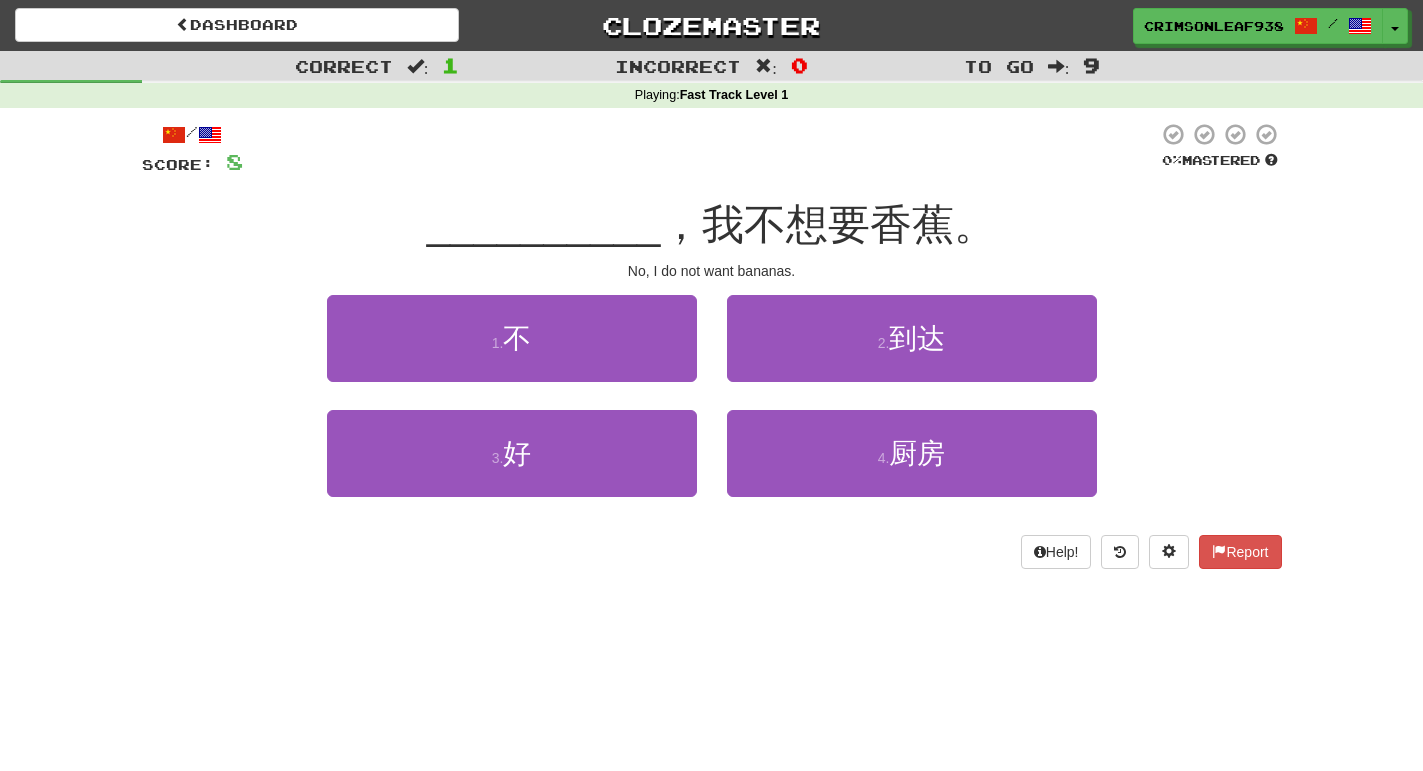 click on "1 .  不" at bounding box center (512, 352) 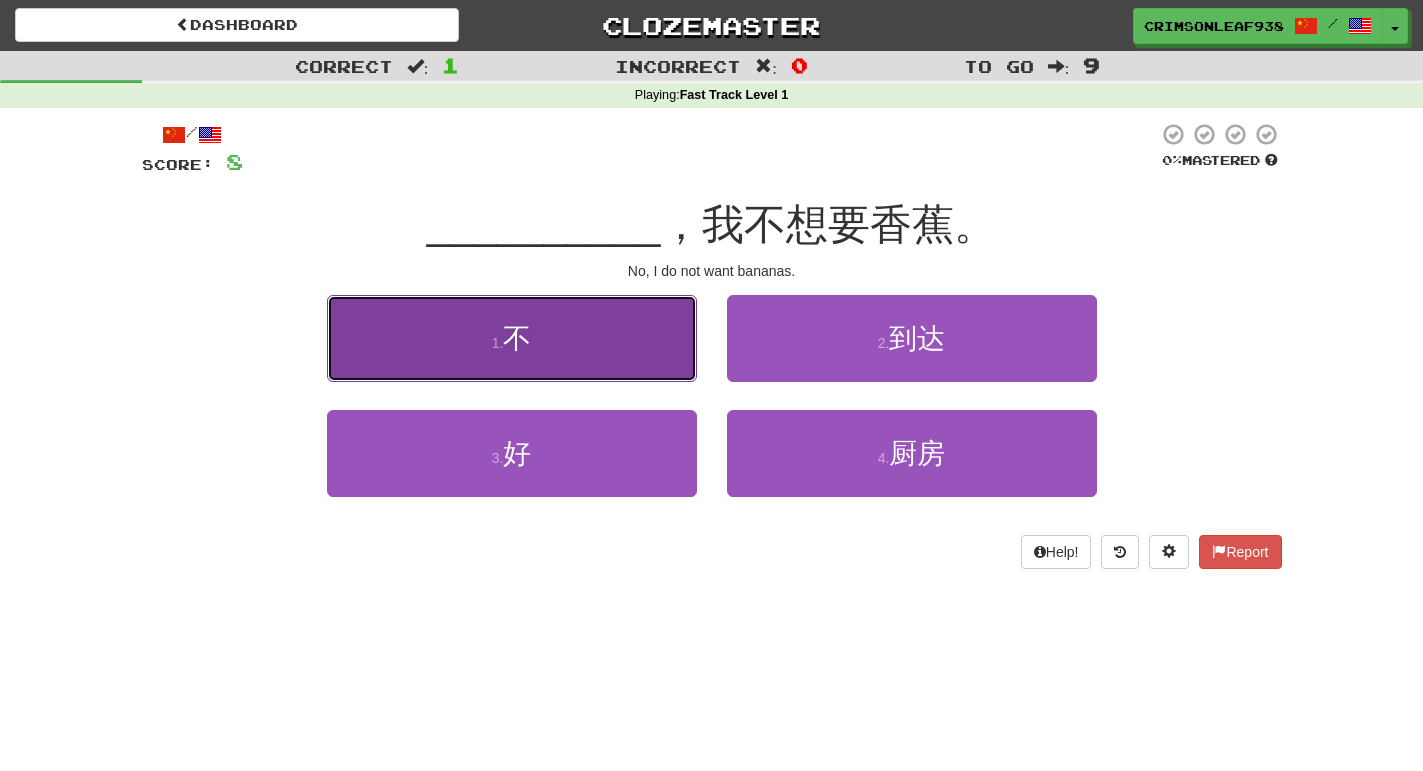 click on "1 .  不" at bounding box center (512, 338) 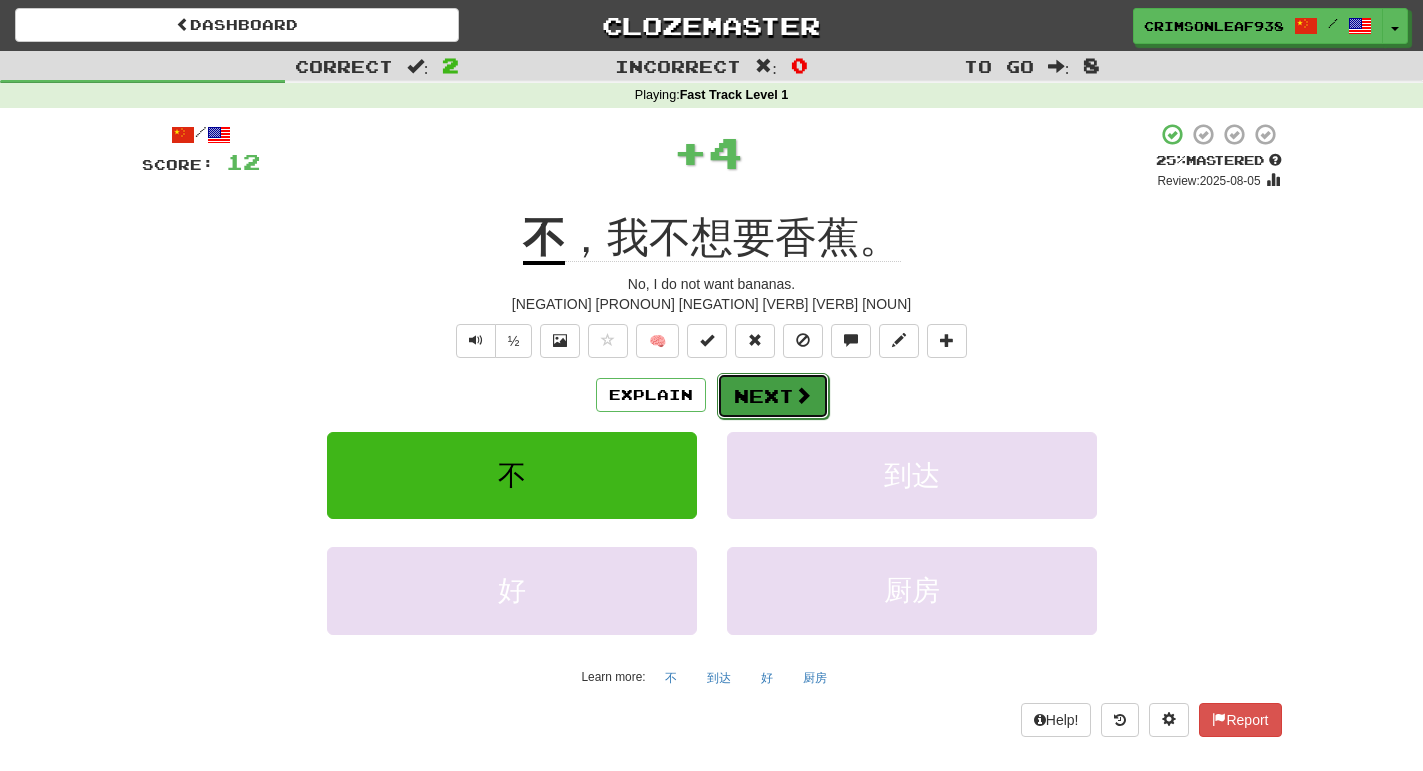 click at bounding box center [803, 395] 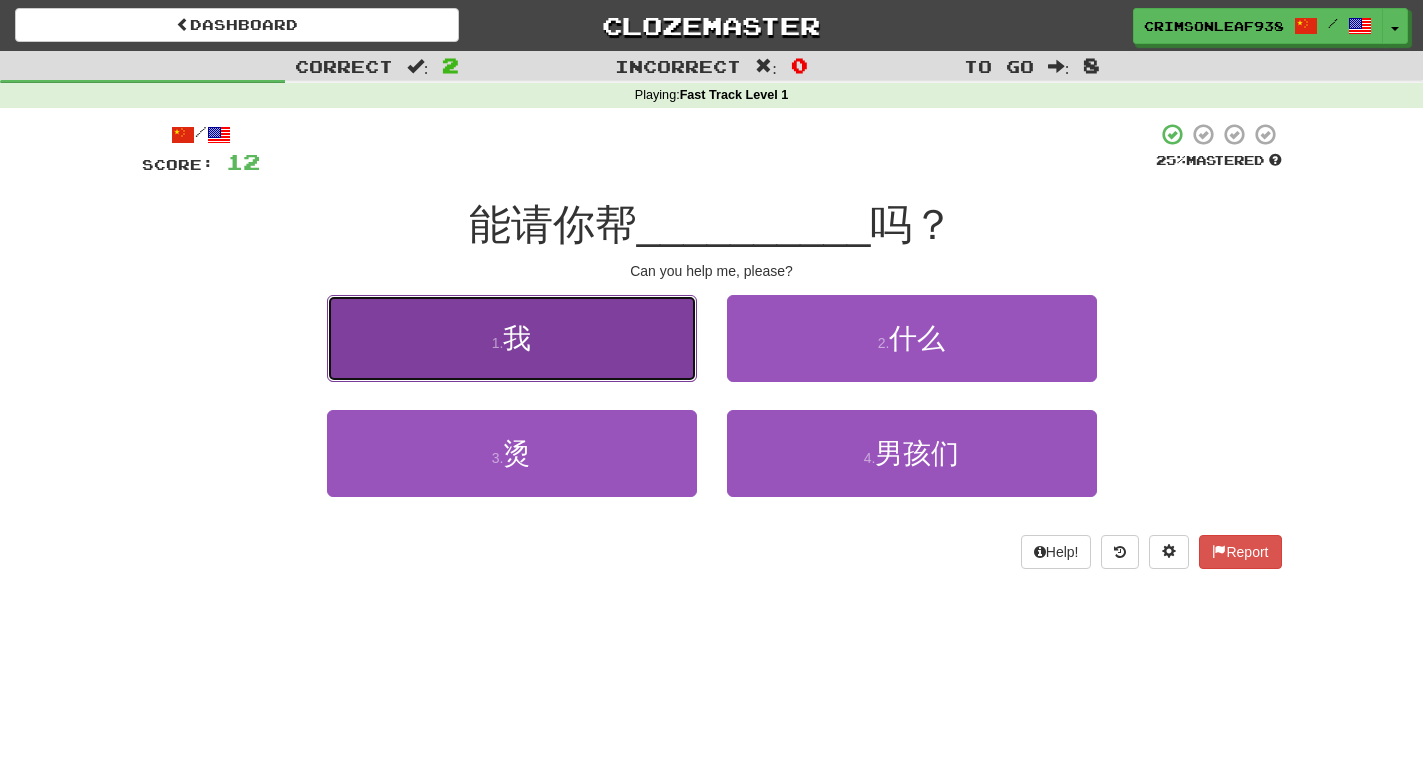 click on "1 .  我" at bounding box center (512, 338) 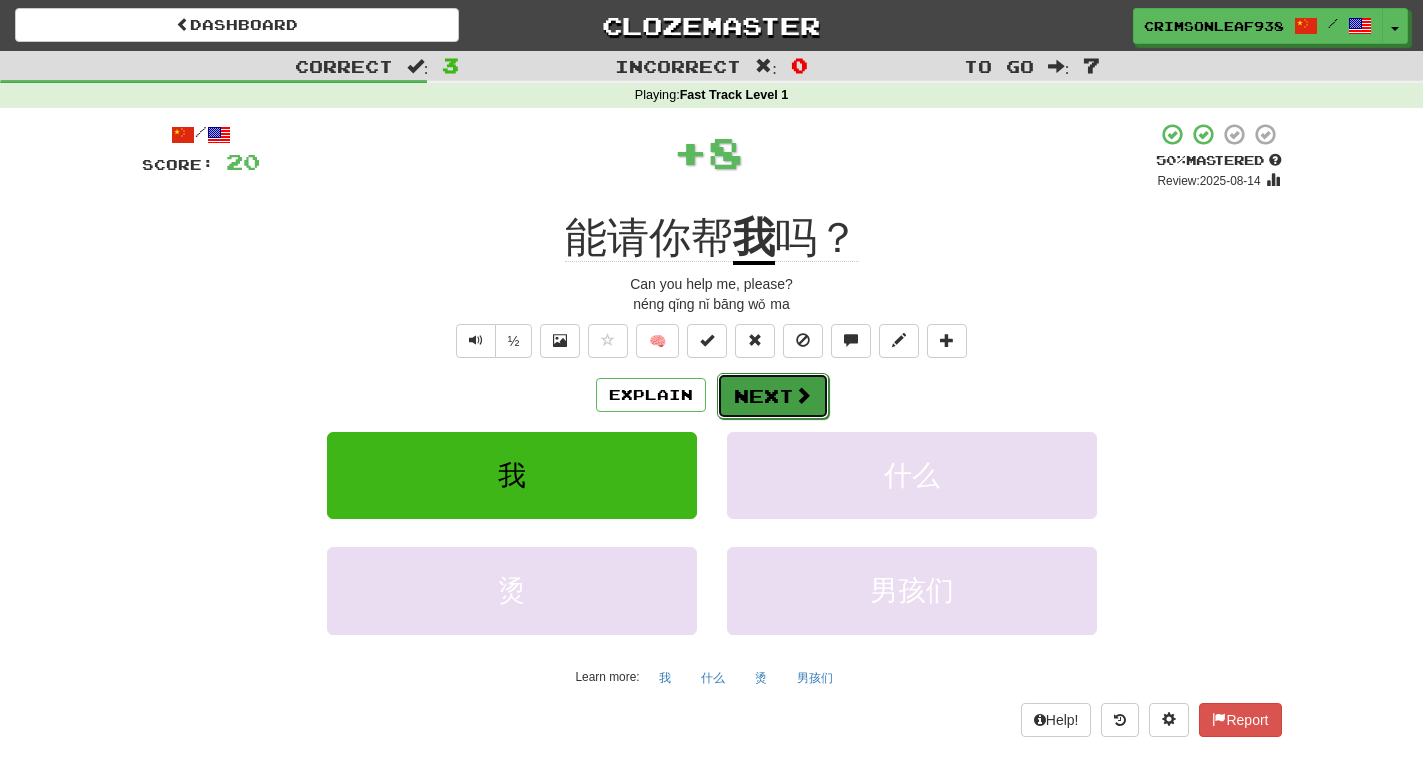 click on "Next" at bounding box center (773, 396) 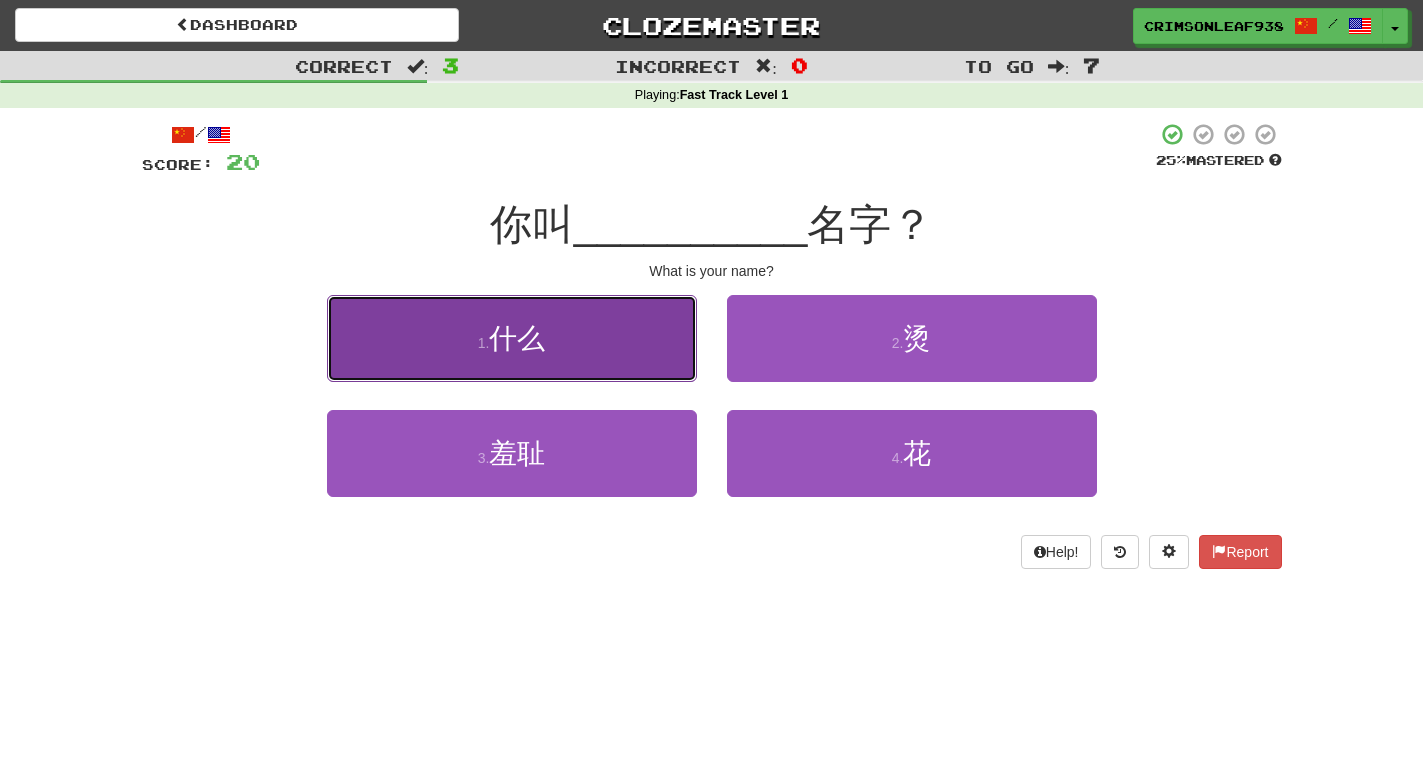 click on "1 .  什么" at bounding box center [512, 338] 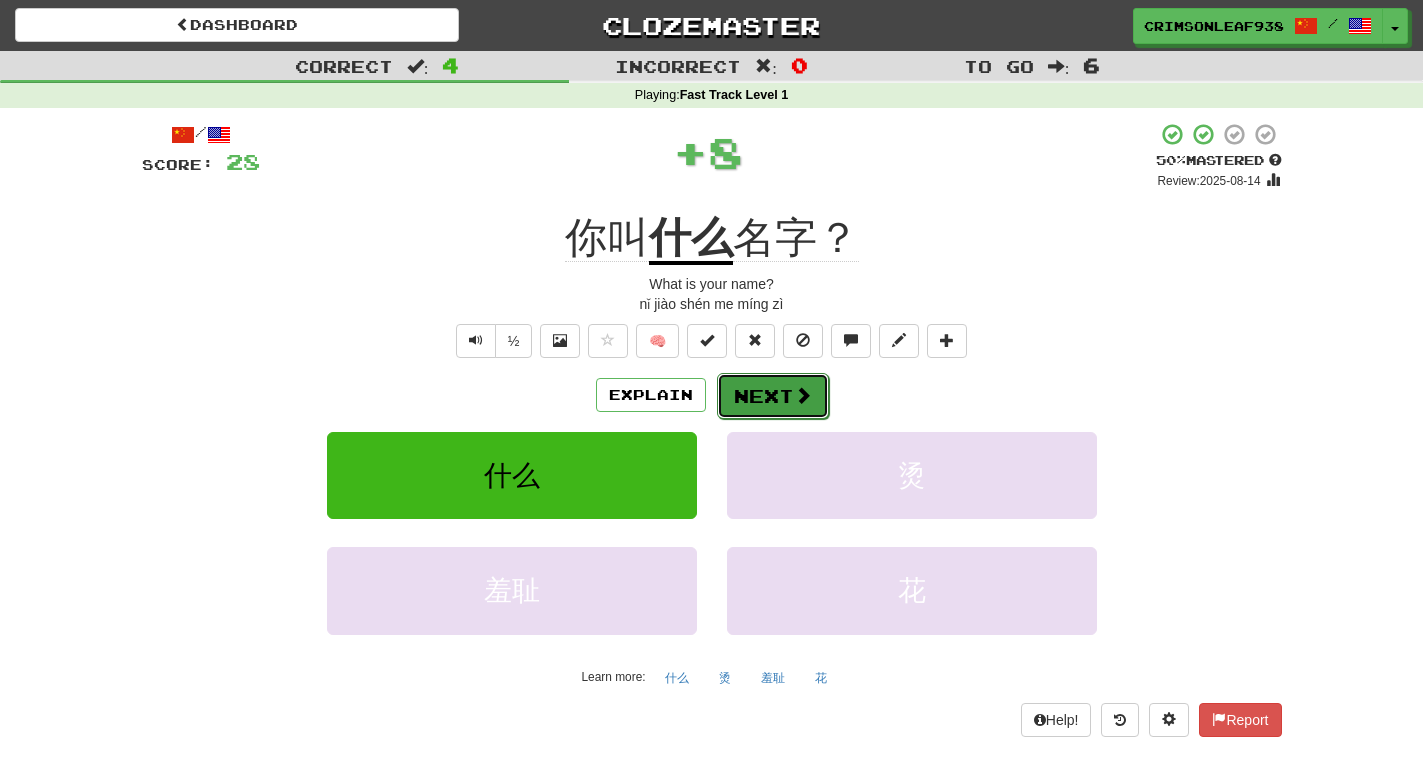 click on "Next" at bounding box center (773, 396) 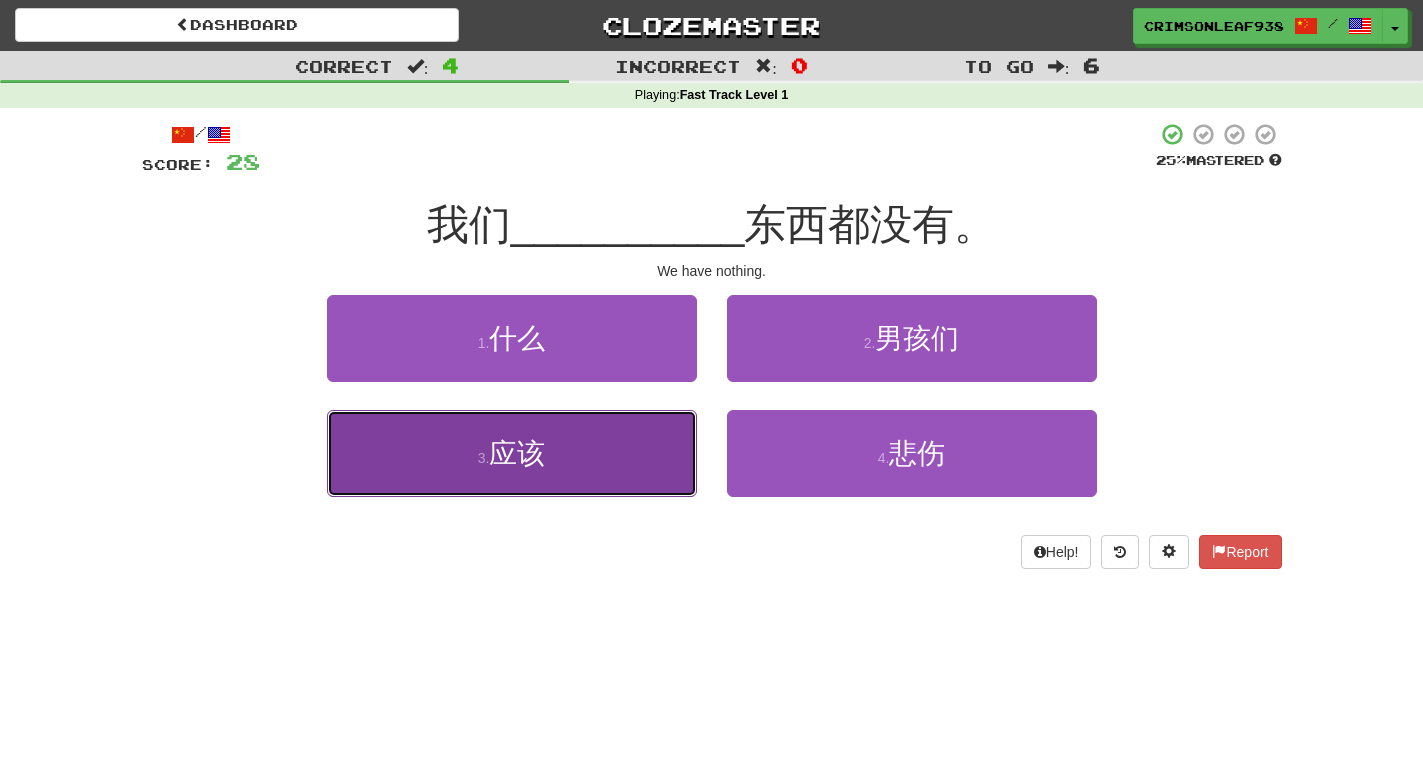 click on "3 .  应该" at bounding box center (512, 453) 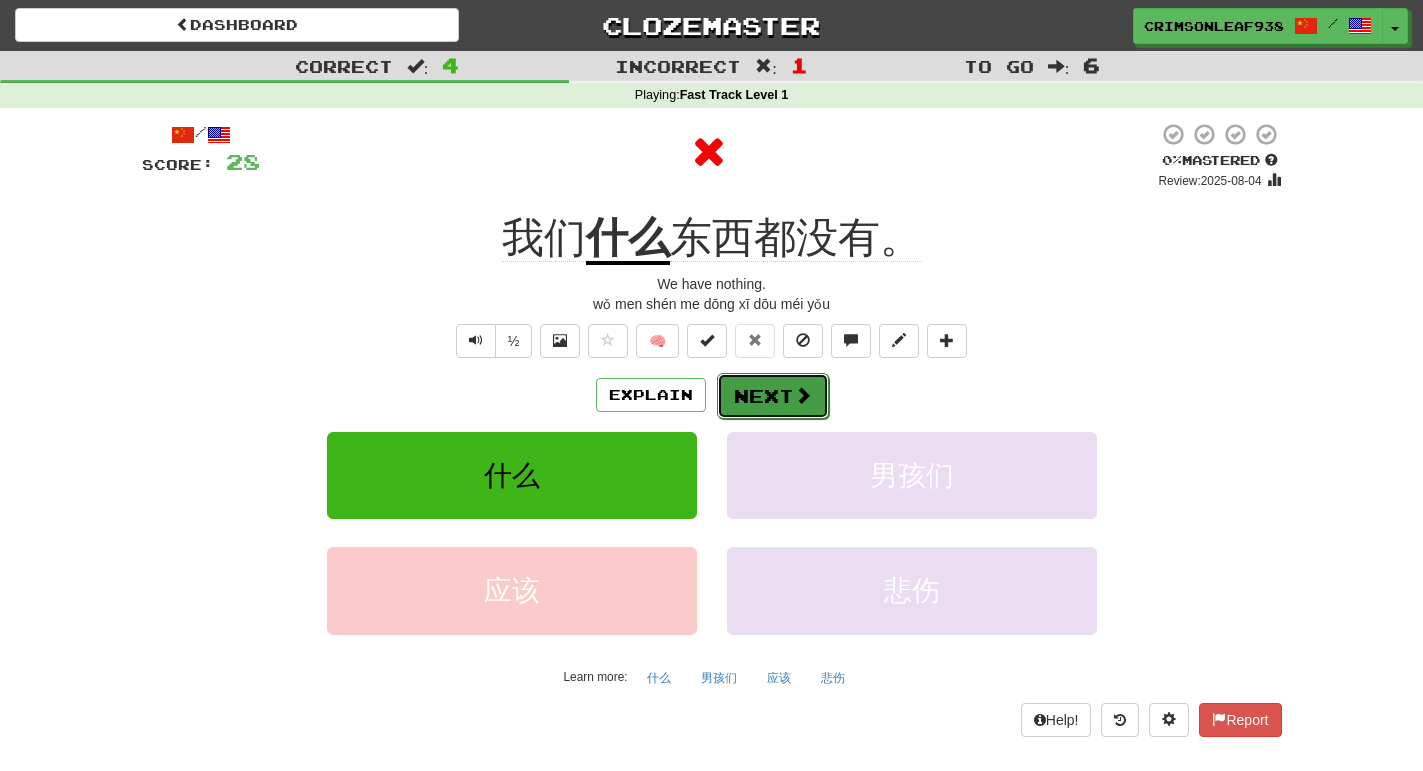 click on "Next" at bounding box center (773, 396) 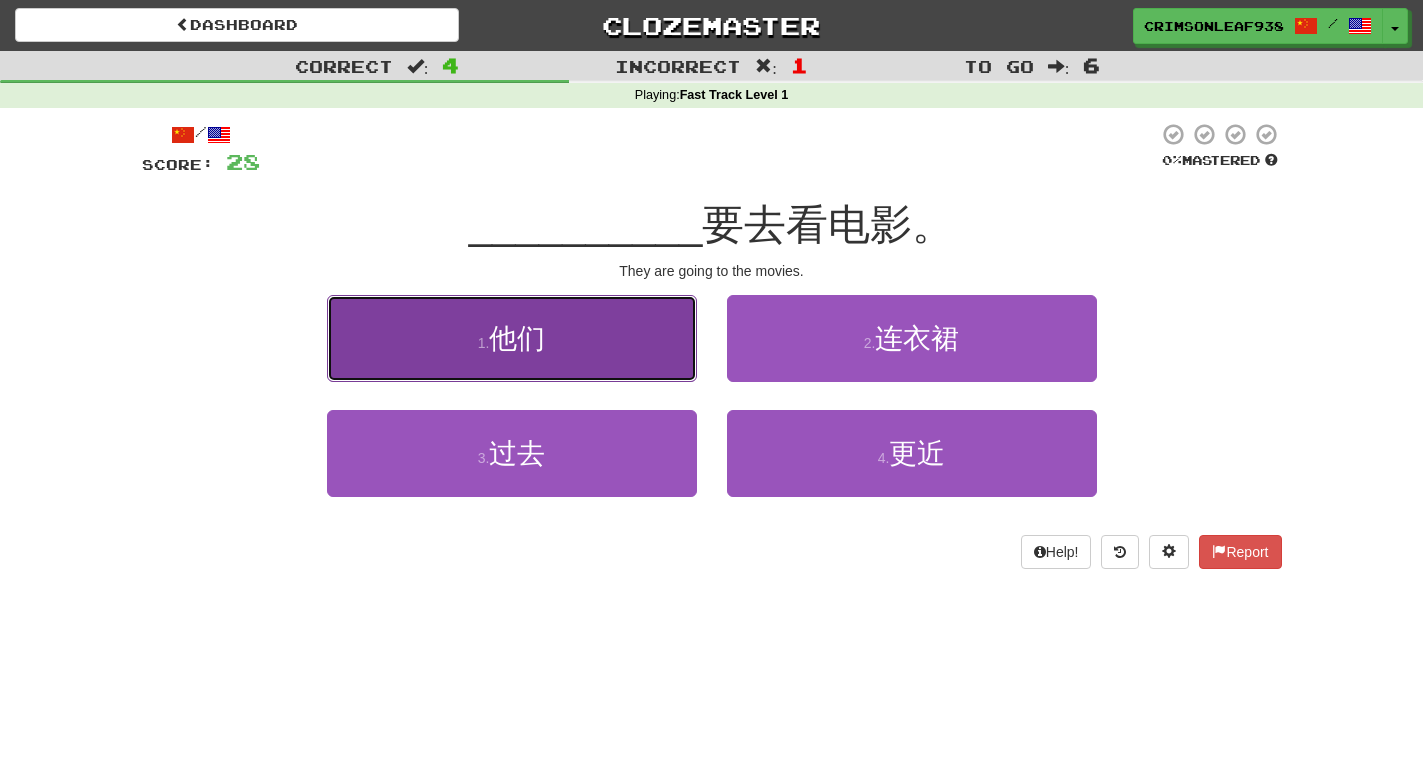 click on "1 .  他们" at bounding box center (512, 338) 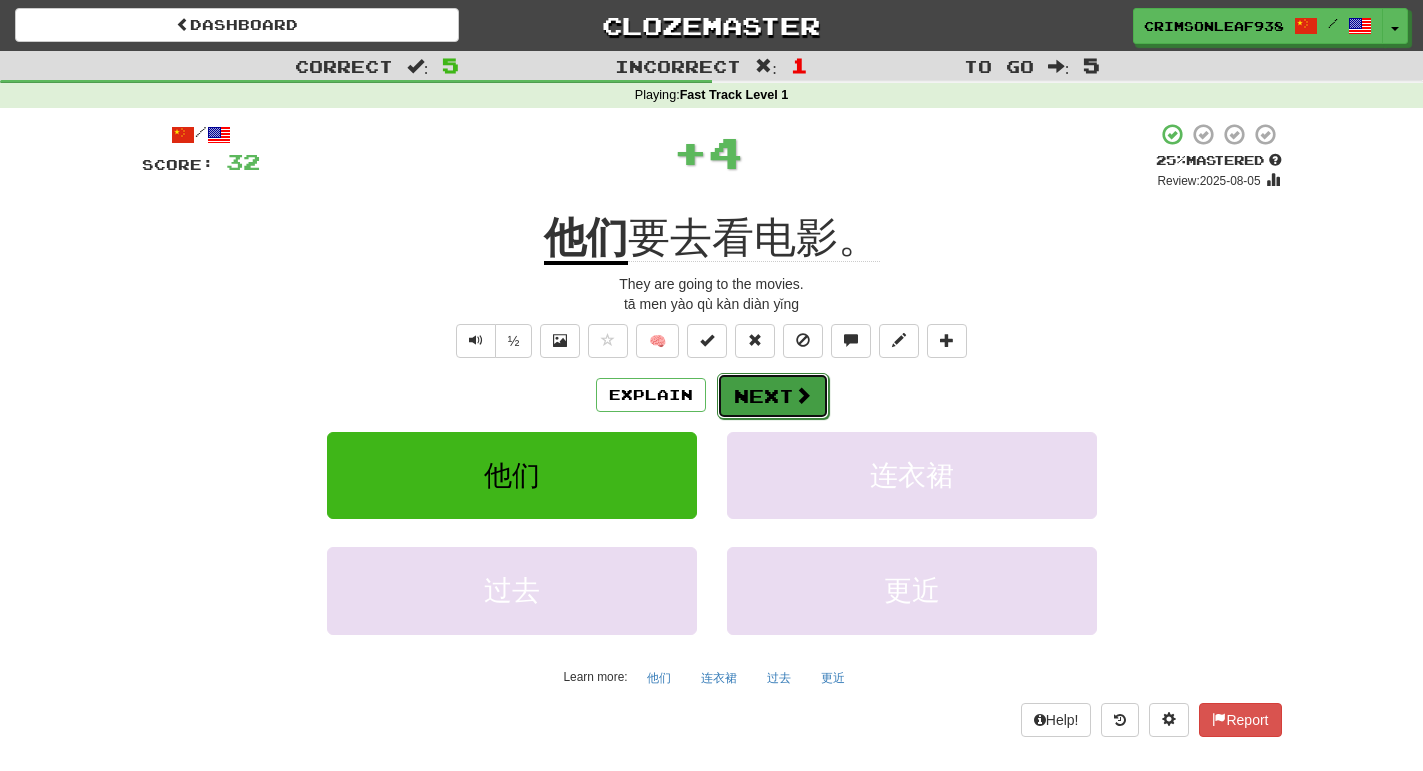 click at bounding box center [803, 395] 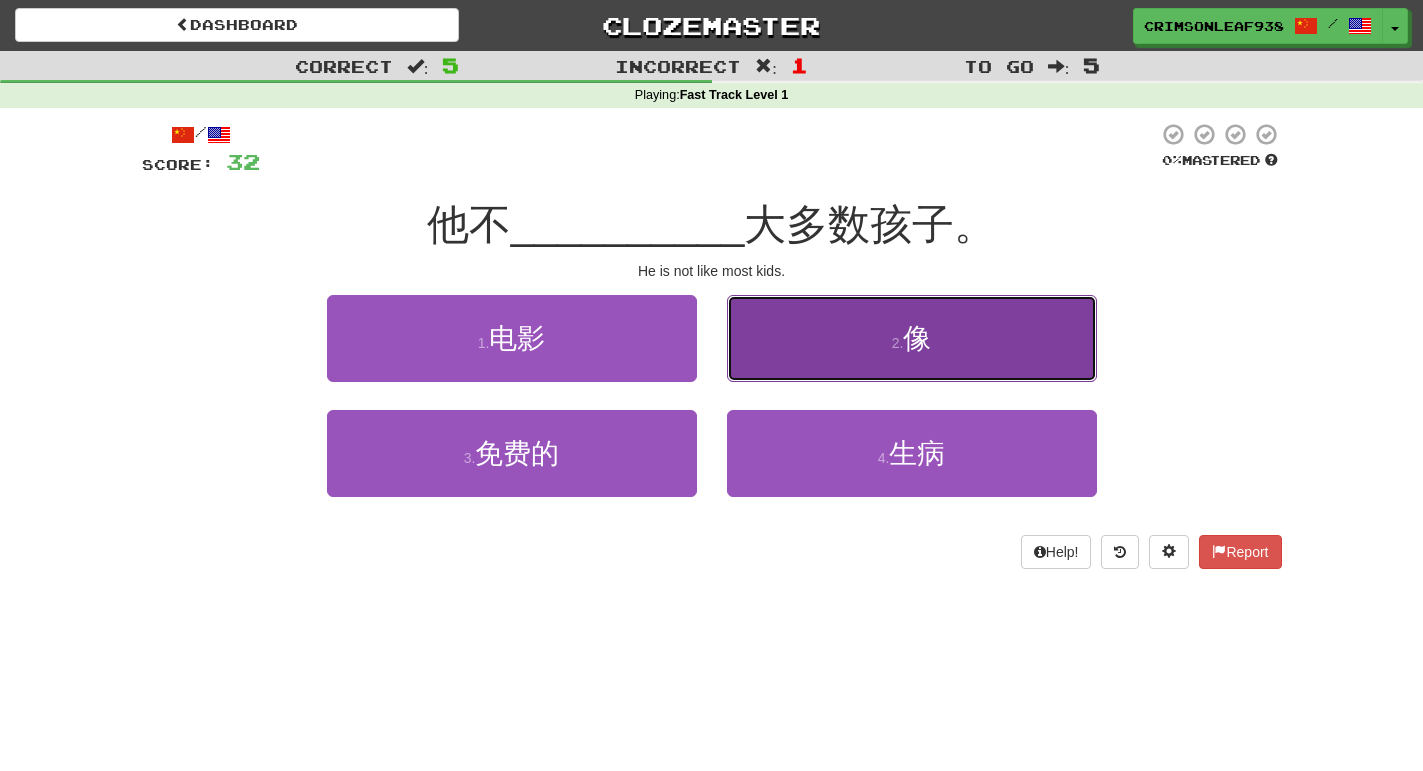 click on "2 .  像" at bounding box center (912, 338) 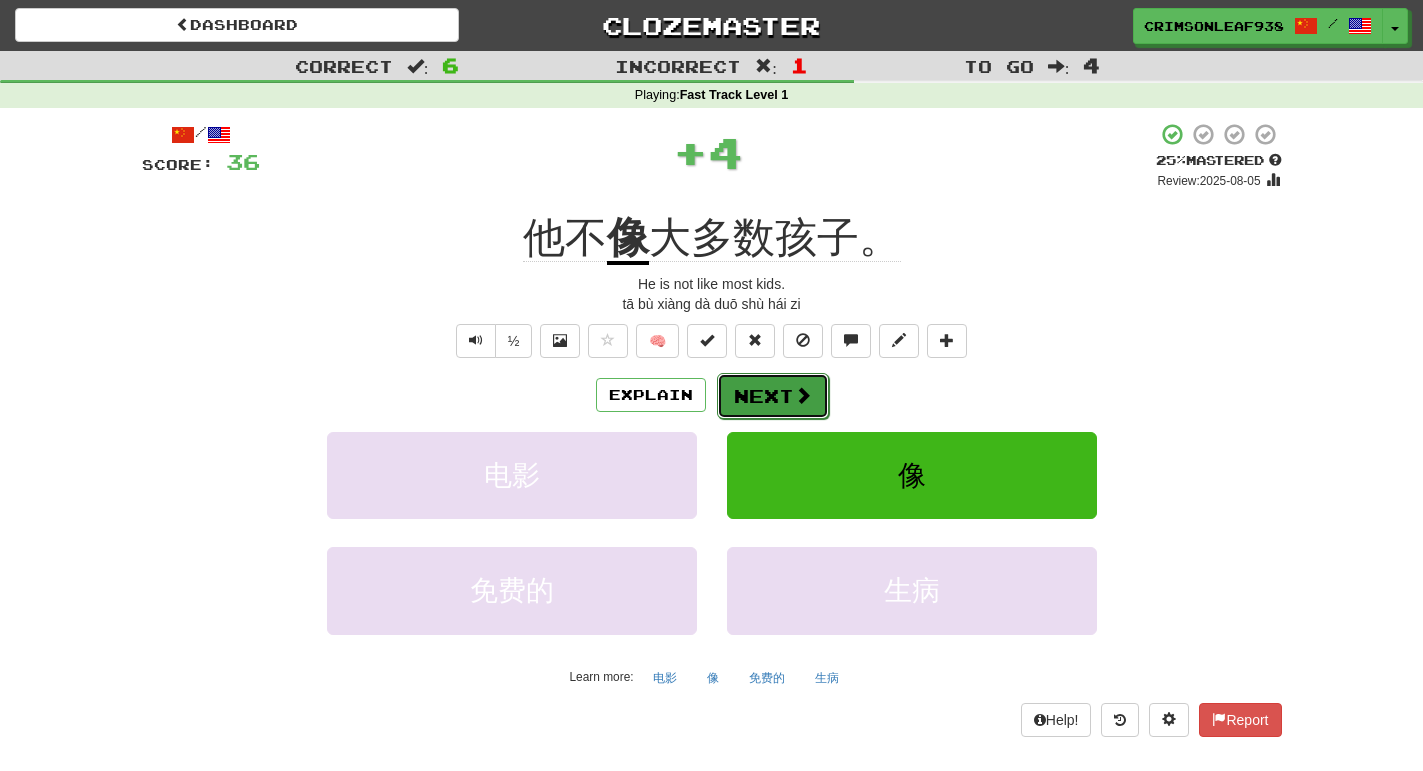 click on "Next" at bounding box center (773, 396) 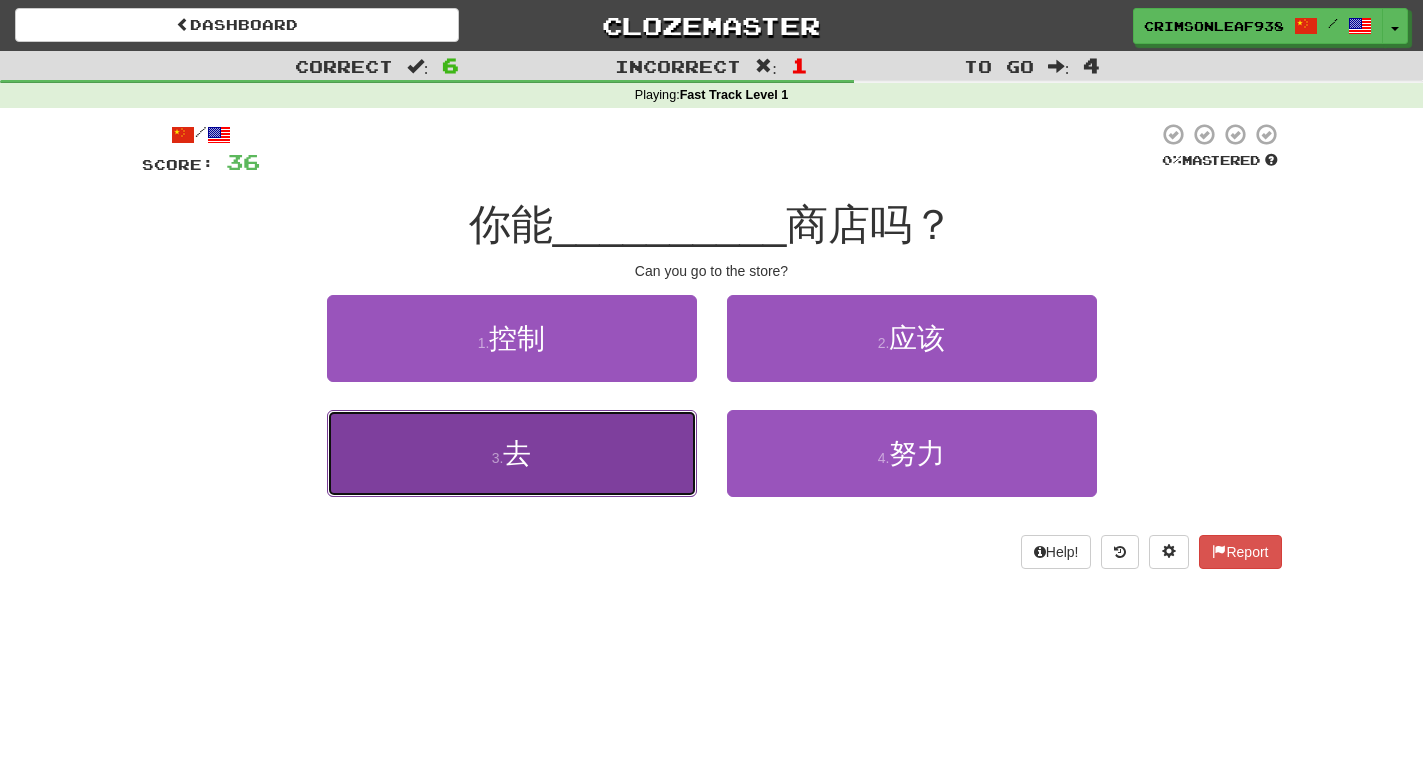 click on "3 .  去" at bounding box center (512, 453) 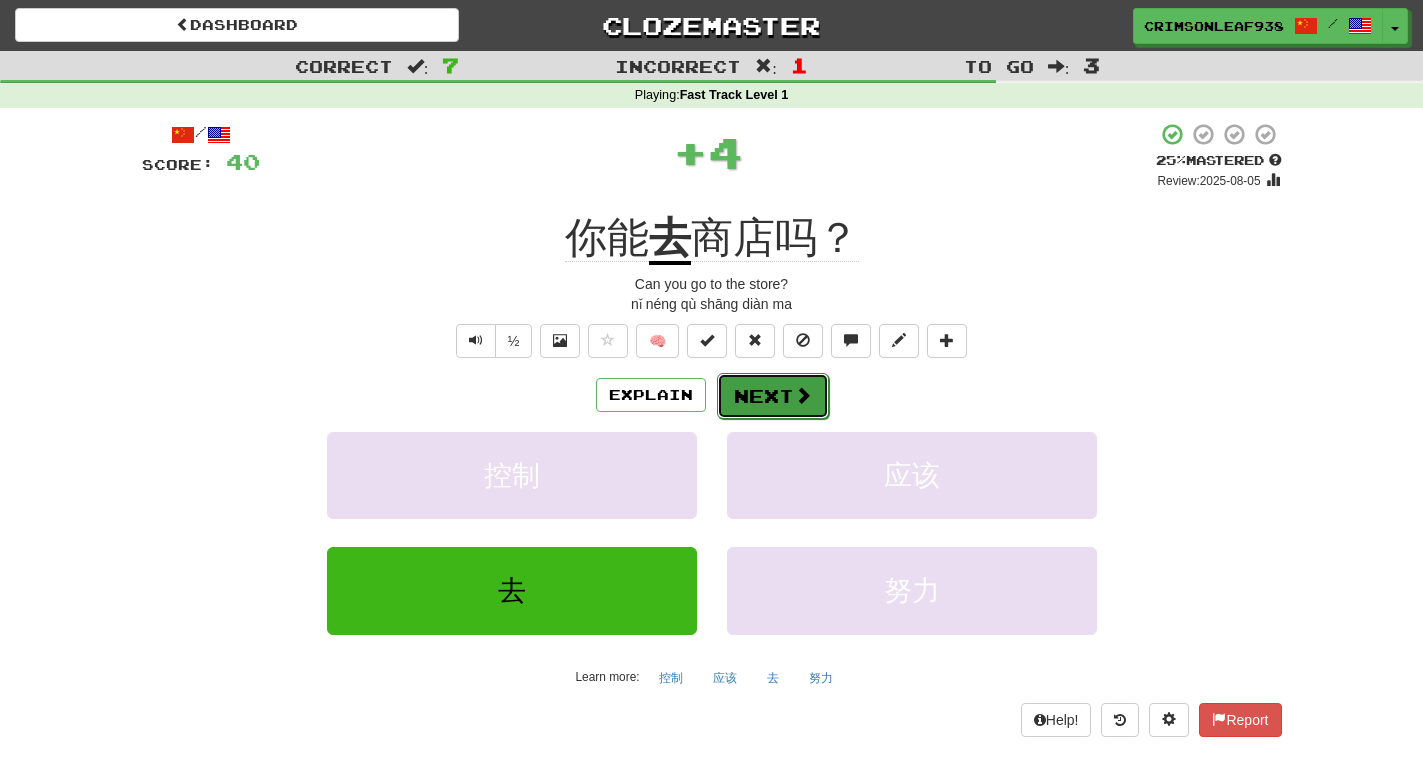 click on "Next" at bounding box center [773, 396] 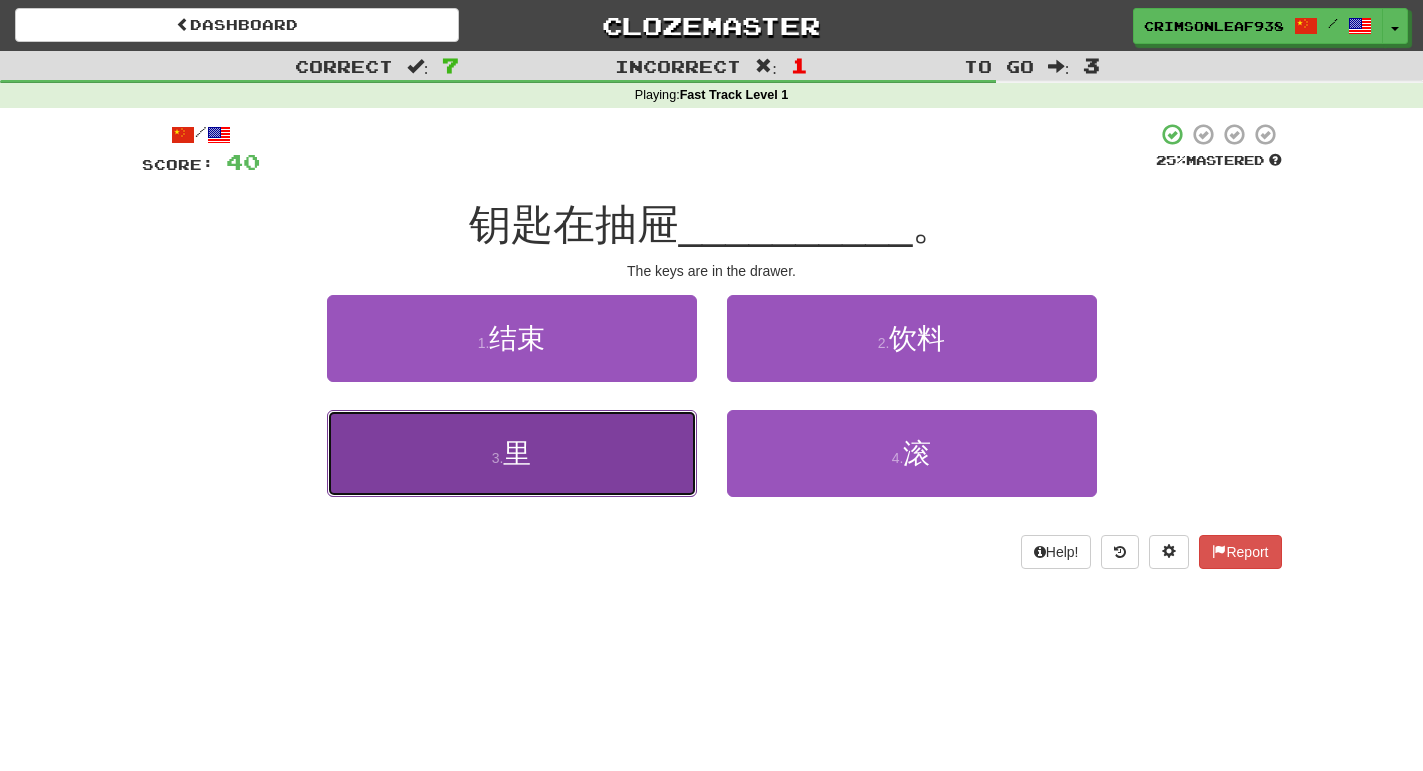 click on "3 .  里" at bounding box center (512, 453) 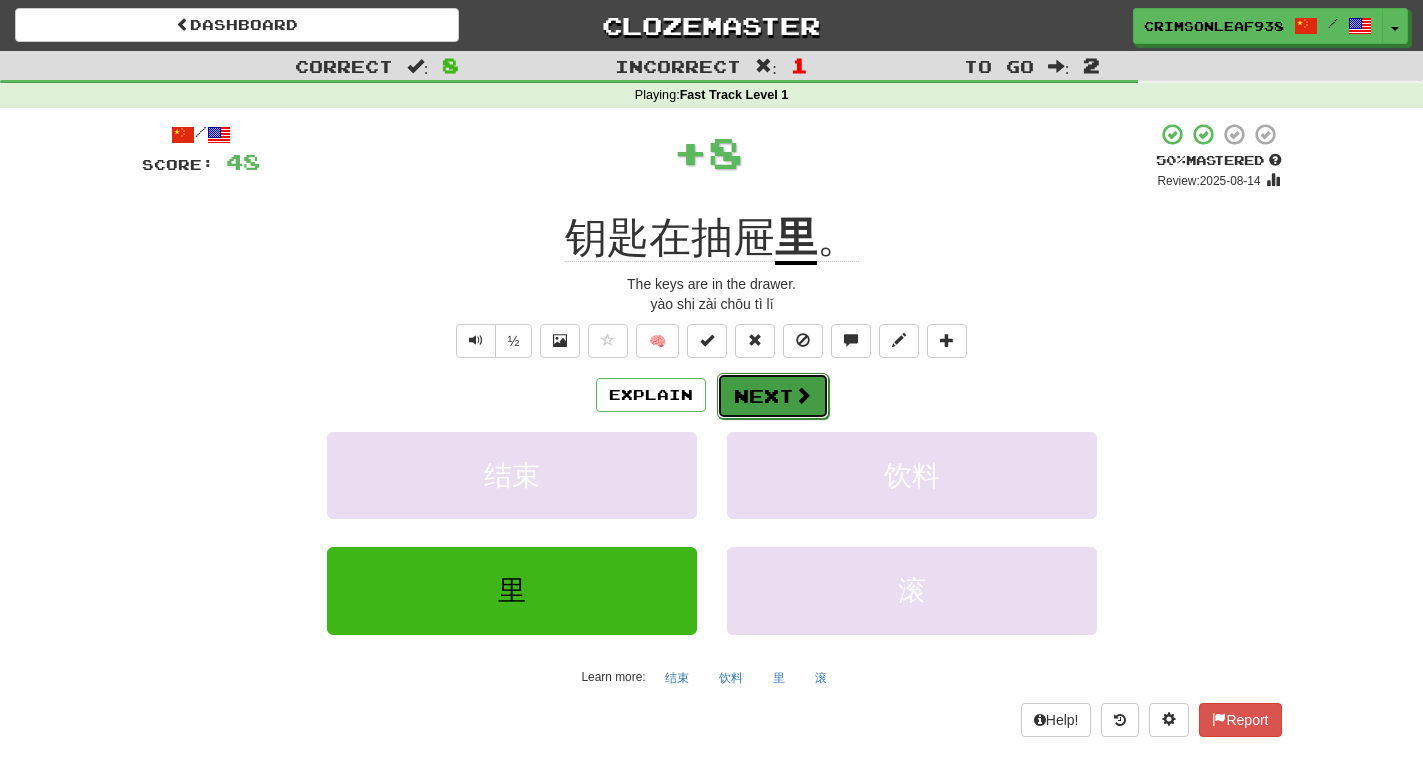 click on "Next" at bounding box center [773, 396] 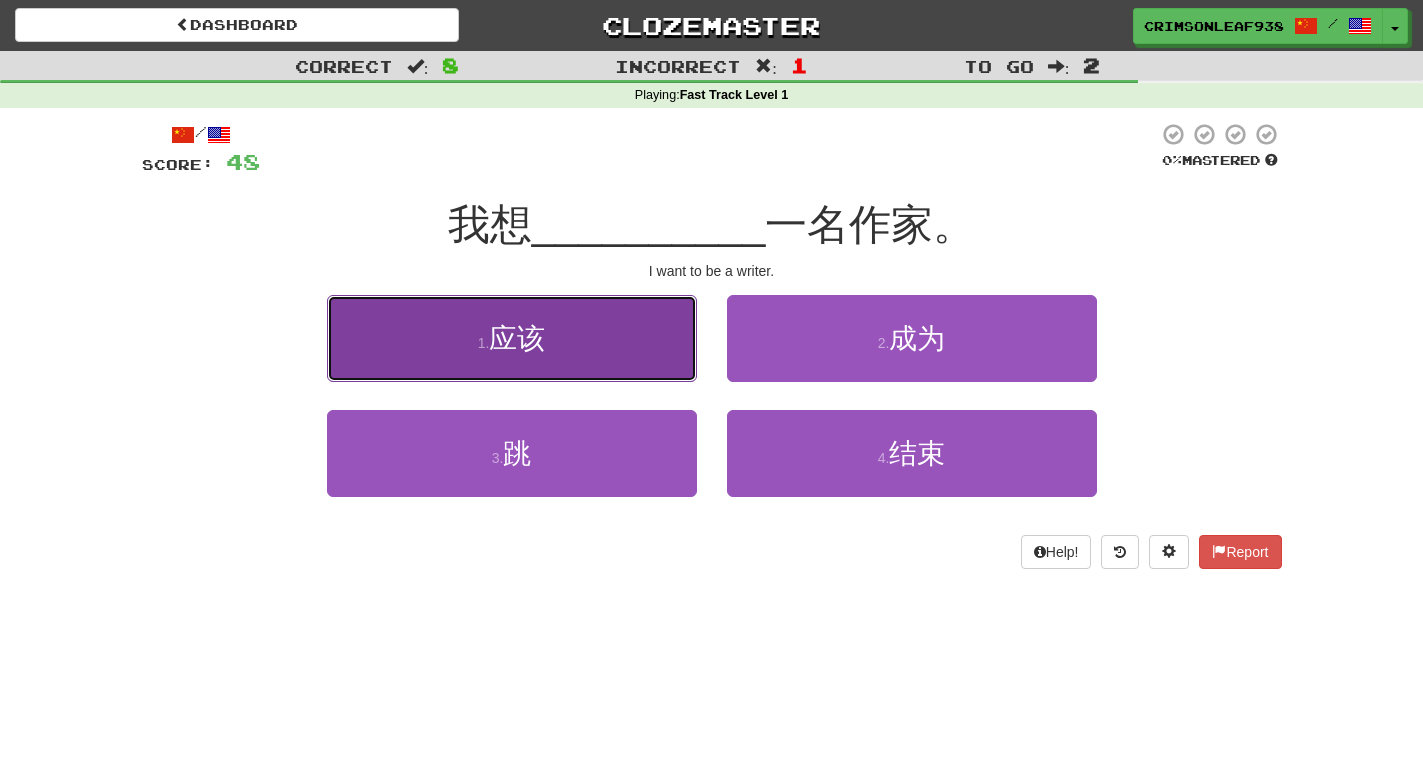 click on "1 .  应该" at bounding box center (512, 338) 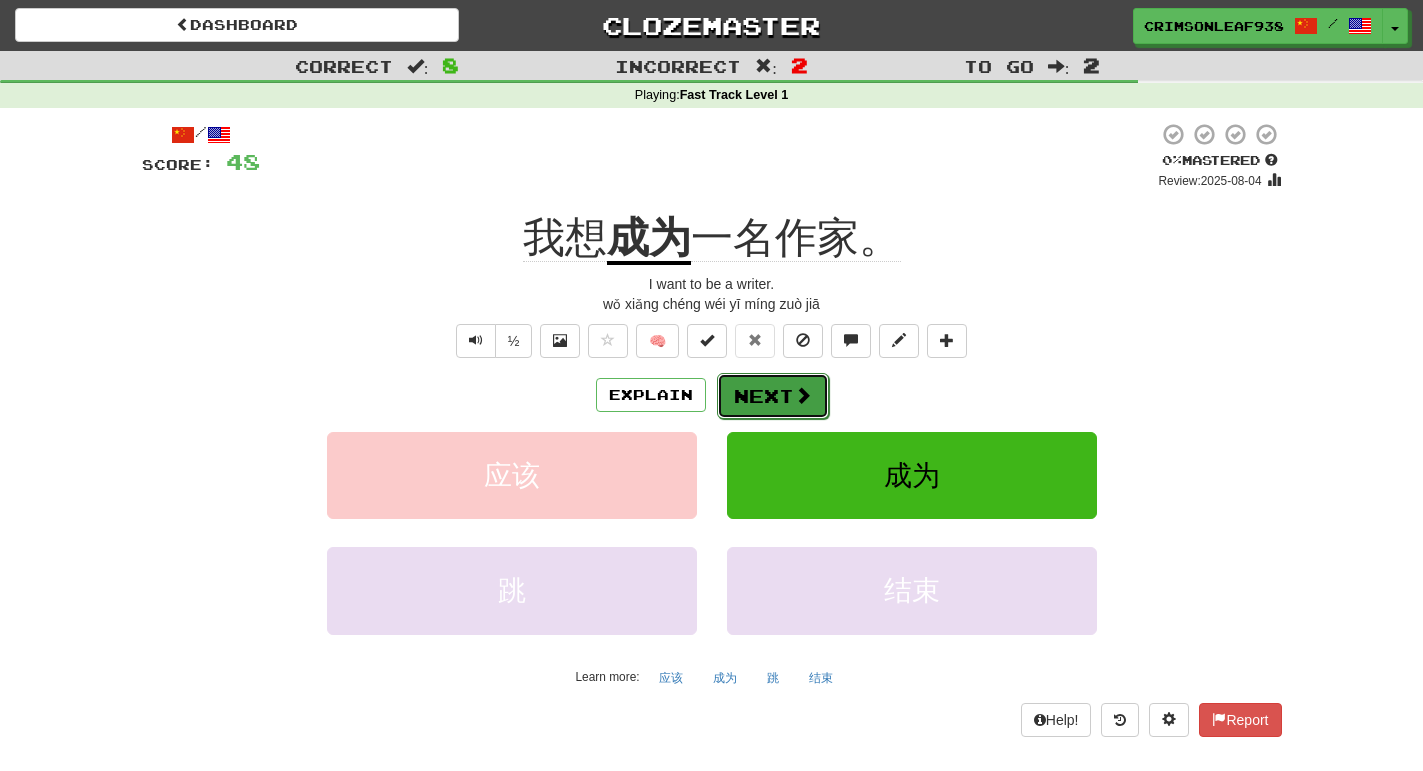 click on "Next" at bounding box center (773, 396) 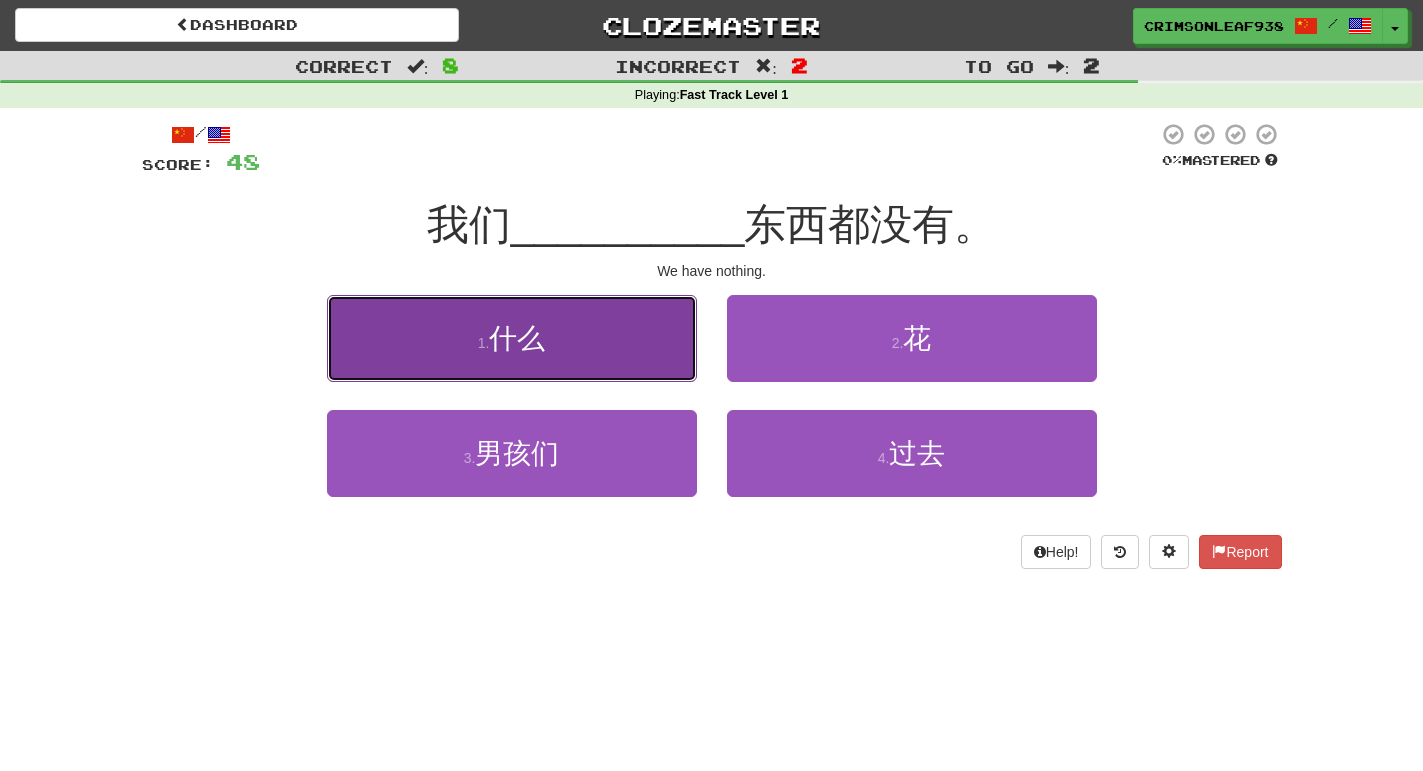 click on "1 .  什么" at bounding box center [512, 338] 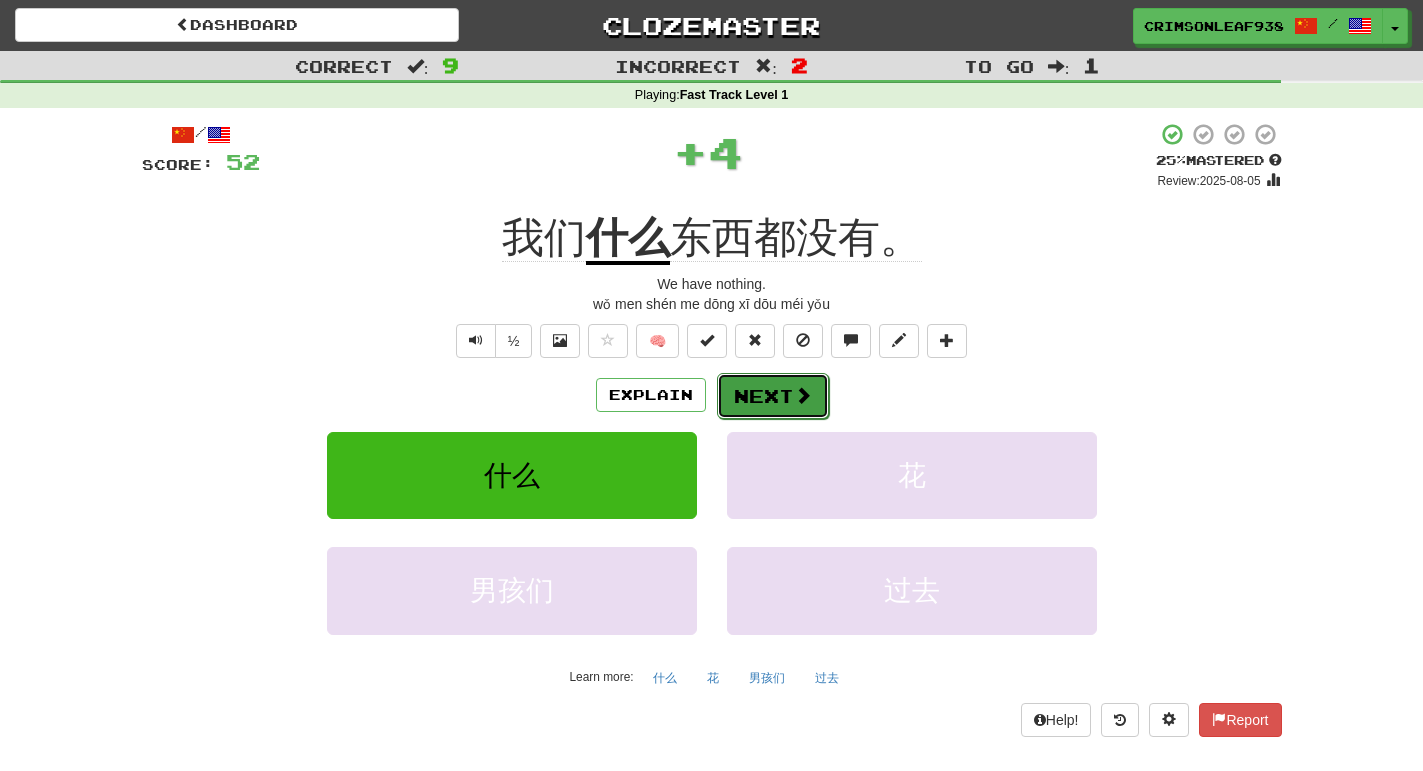 click on "Next" at bounding box center [773, 396] 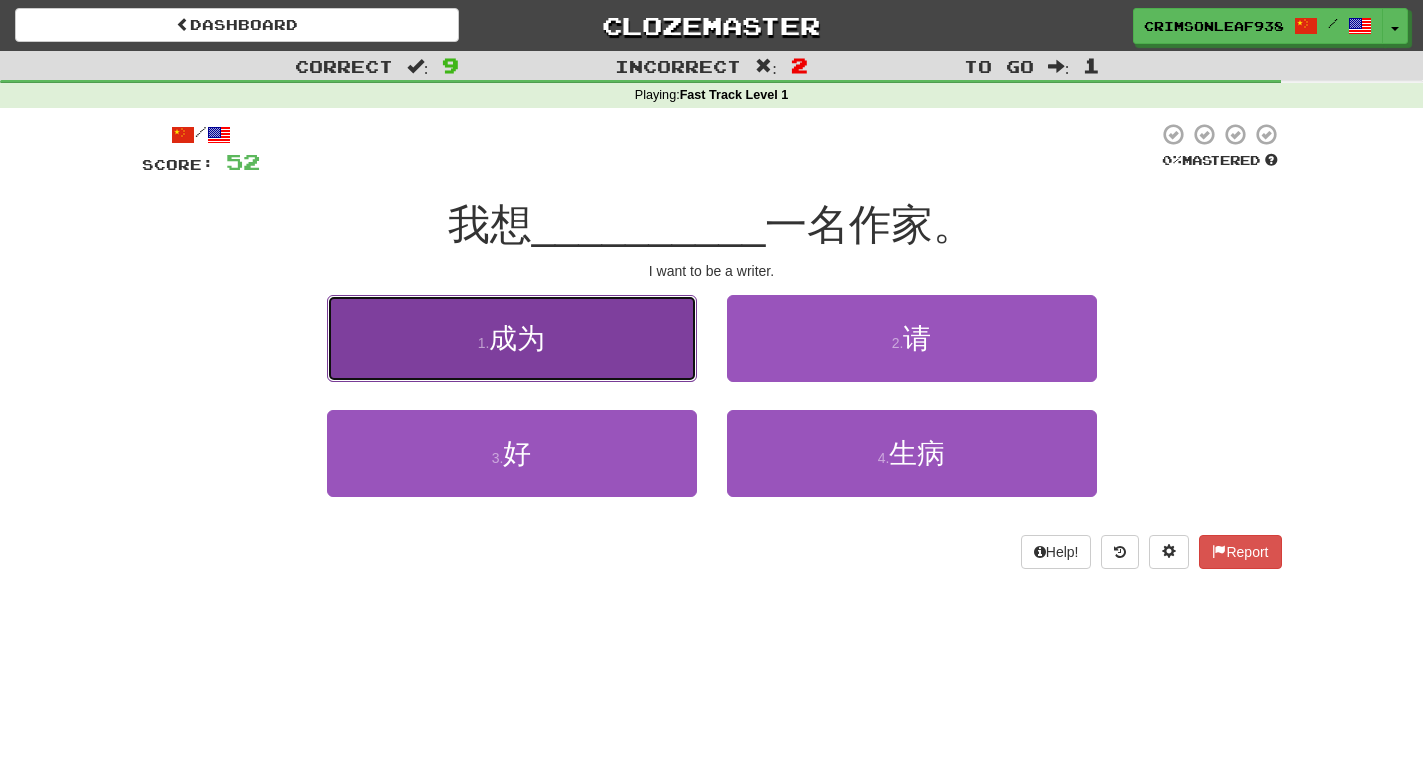 click on "1 .  成为" at bounding box center (512, 338) 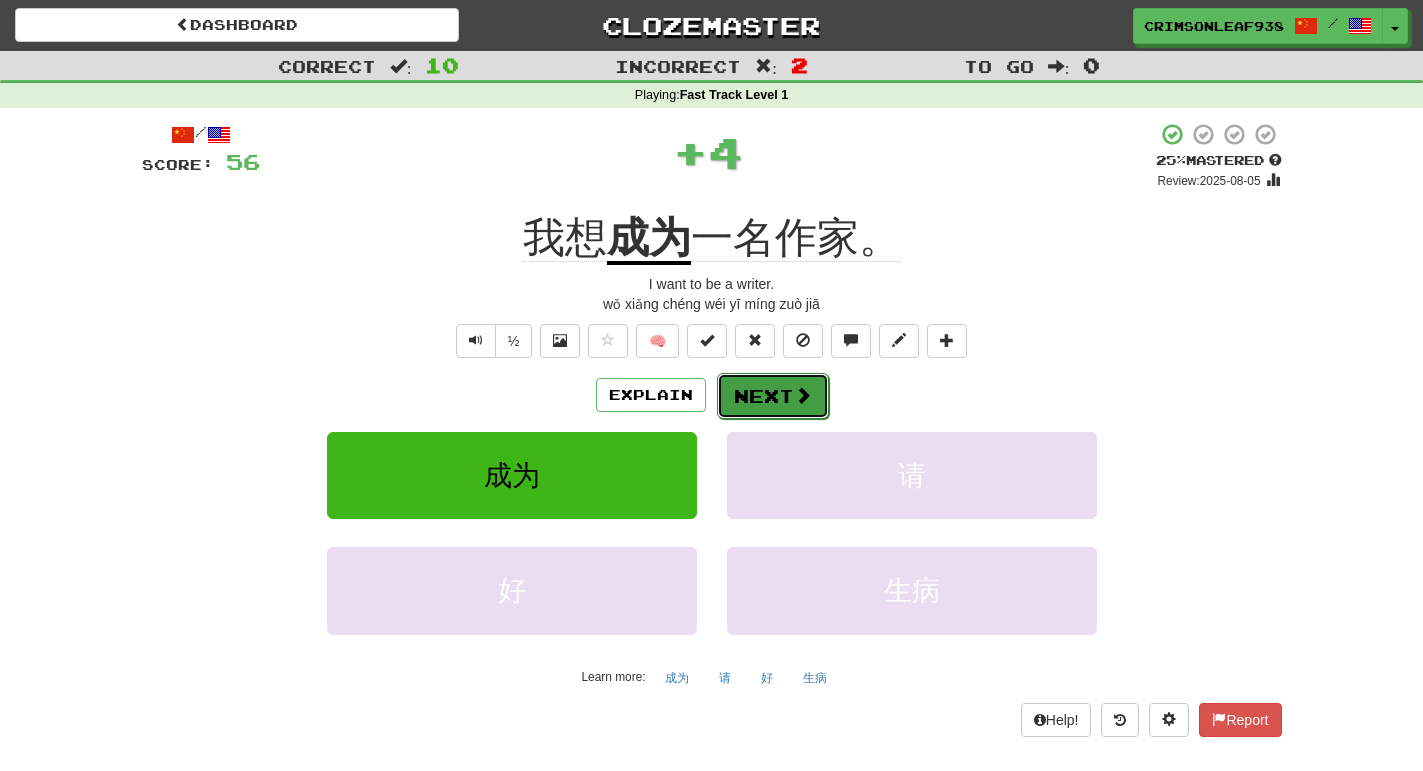 click on "Next" at bounding box center (773, 396) 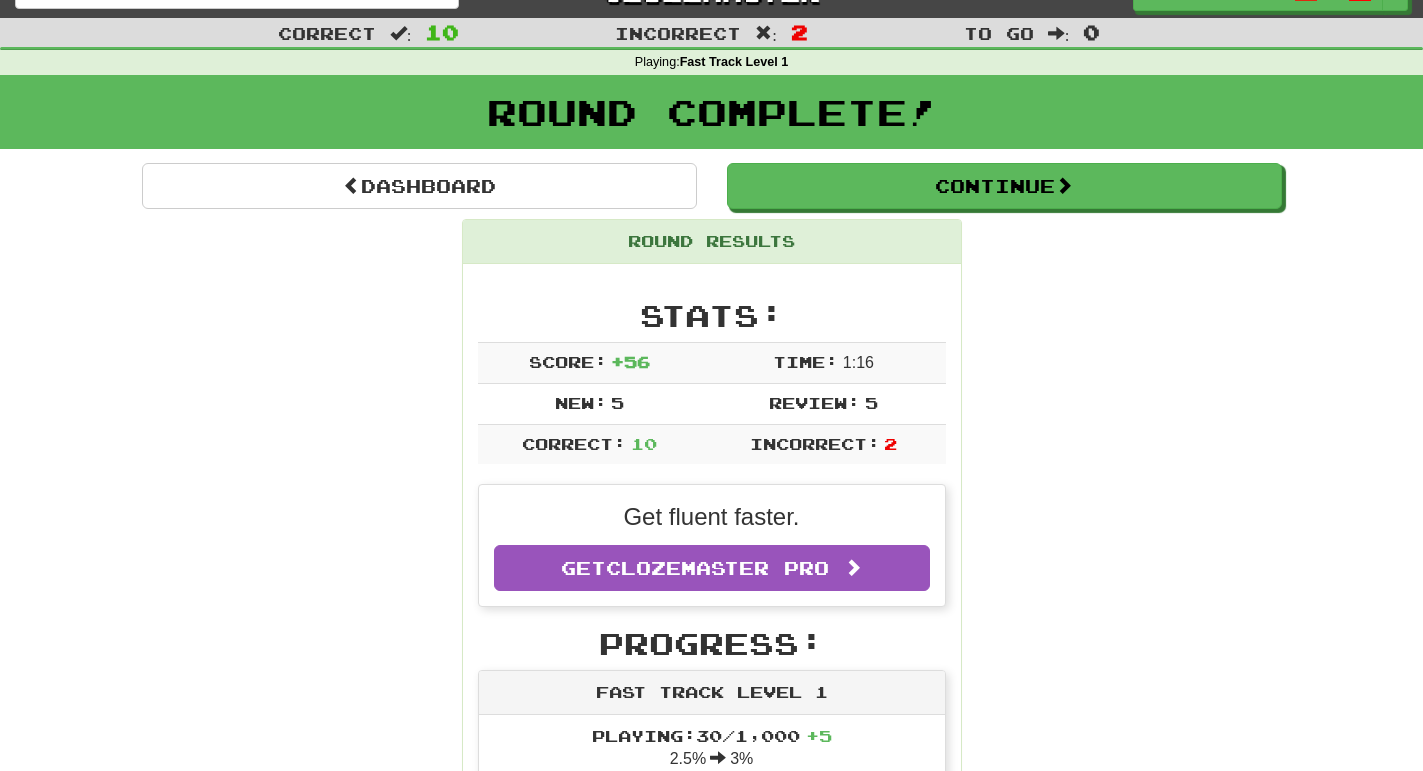 scroll, scrollTop: 0, scrollLeft: 0, axis: both 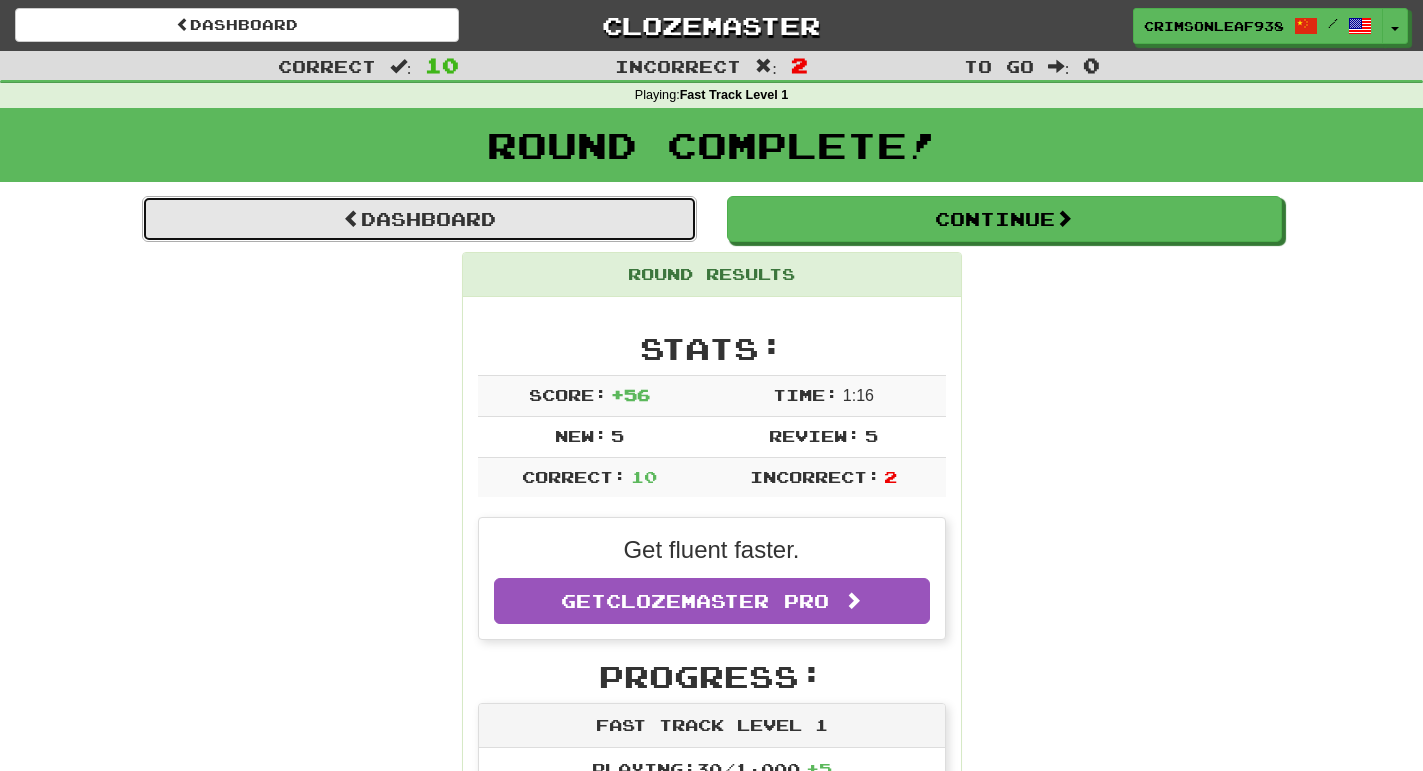 click on "Dashboard" at bounding box center (419, 219) 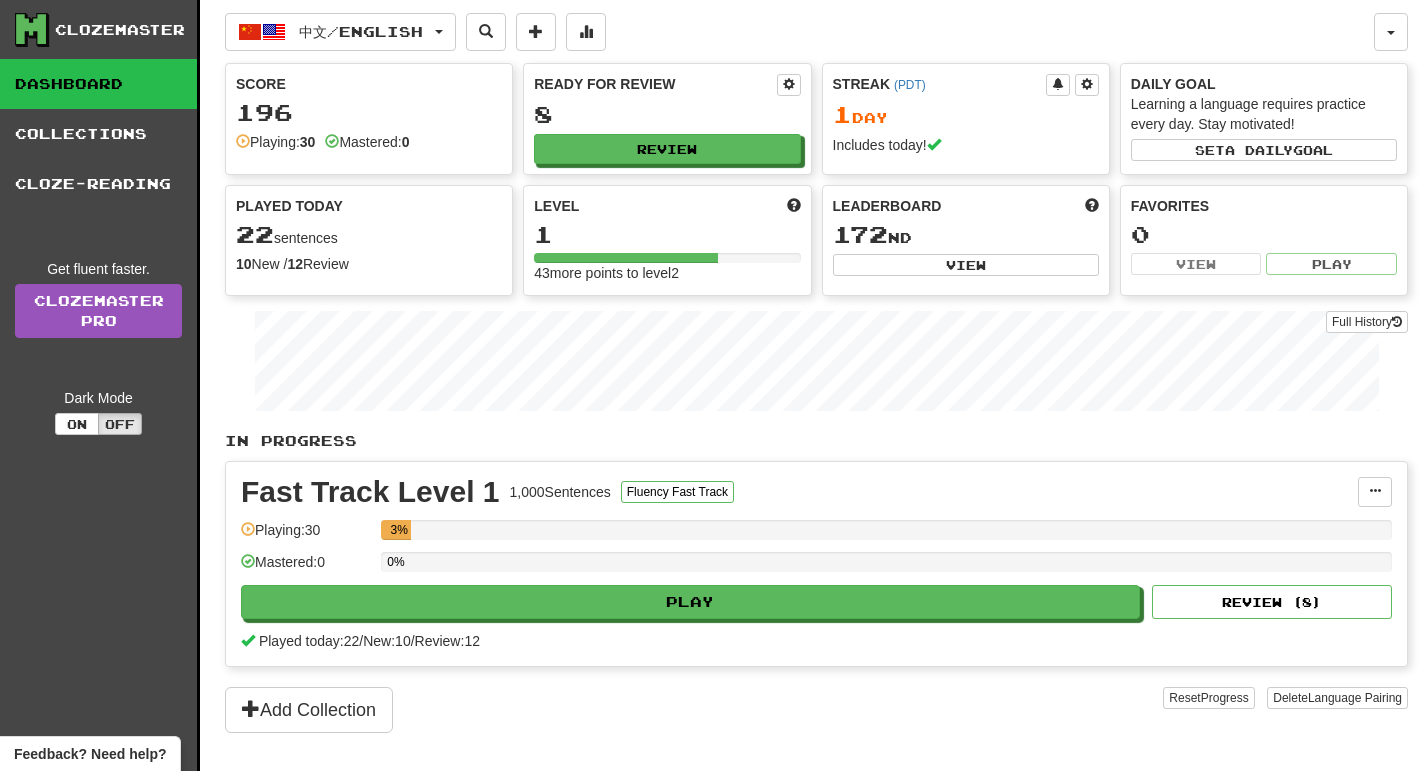 scroll, scrollTop: 0, scrollLeft: 0, axis: both 